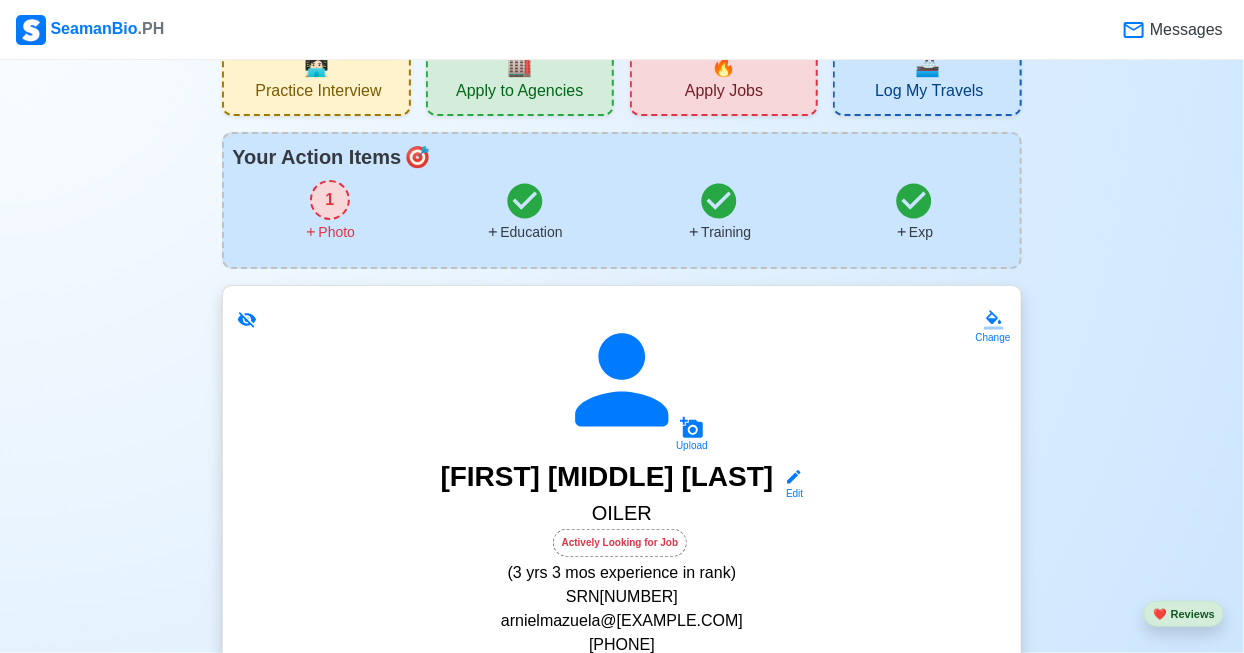 scroll, scrollTop: 0, scrollLeft: 0, axis: both 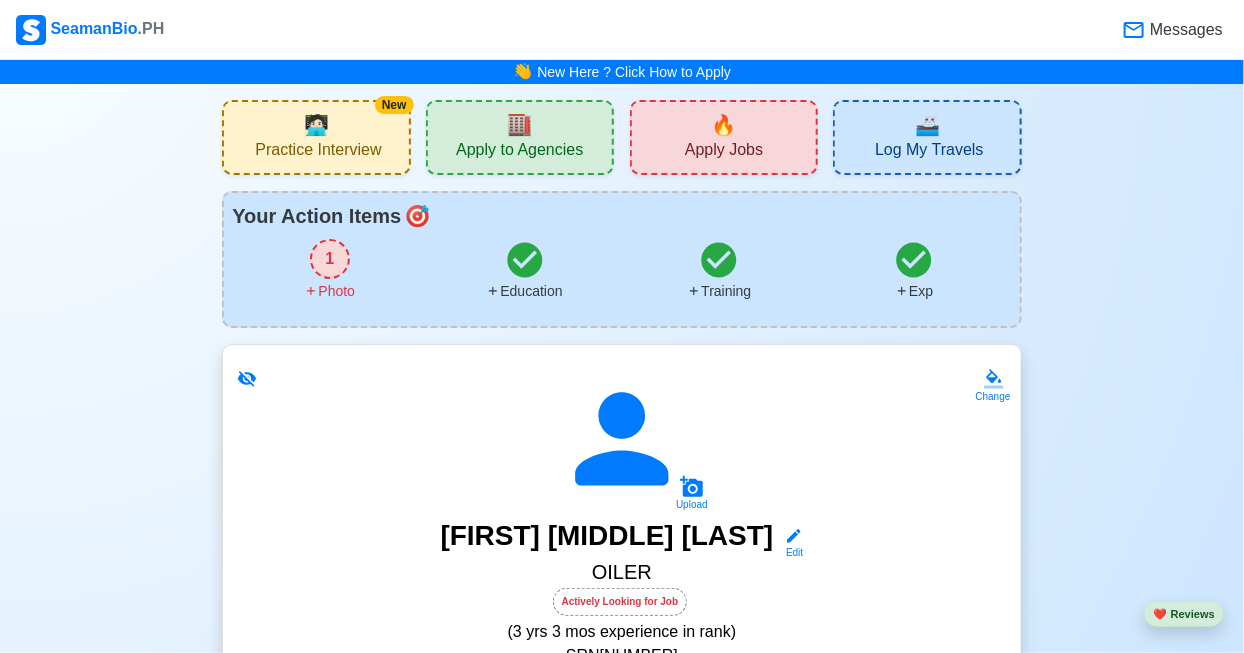 click on "🏬   Apply to Agencies" at bounding box center (520, 137) 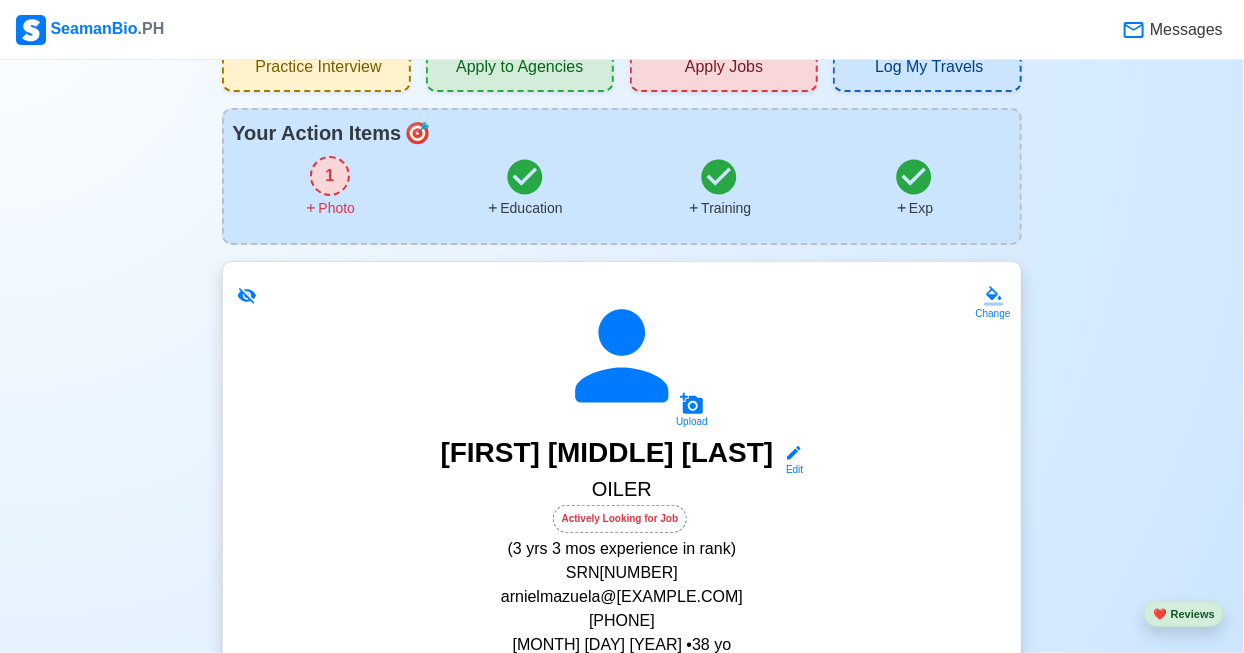 scroll, scrollTop: 80, scrollLeft: 0, axis: vertical 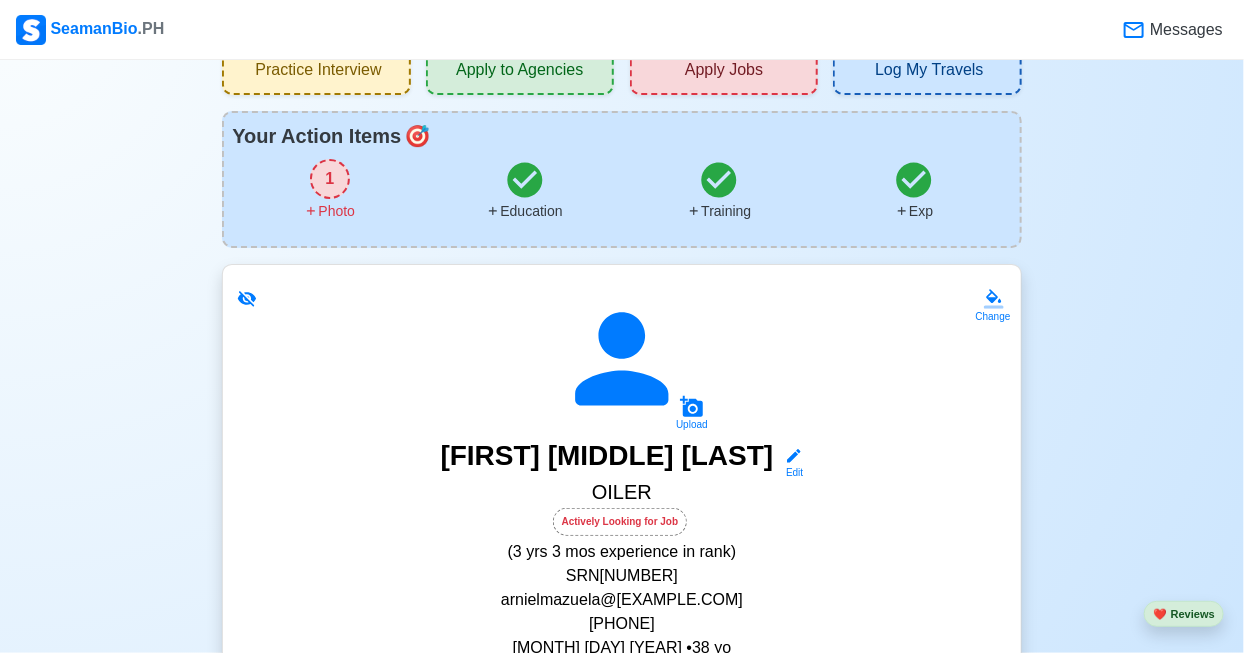 click on "Training" at bounding box center (719, 190) 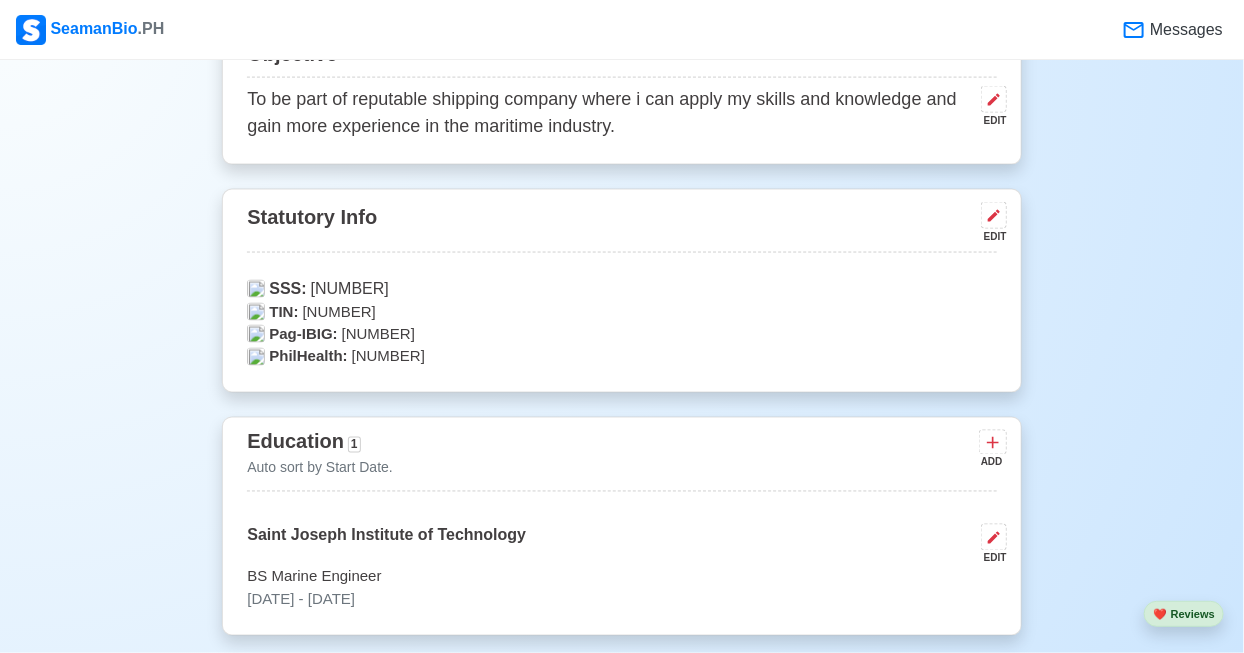 scroll, scrollTop: 1050, scrollLeft: 0, axis: vertical 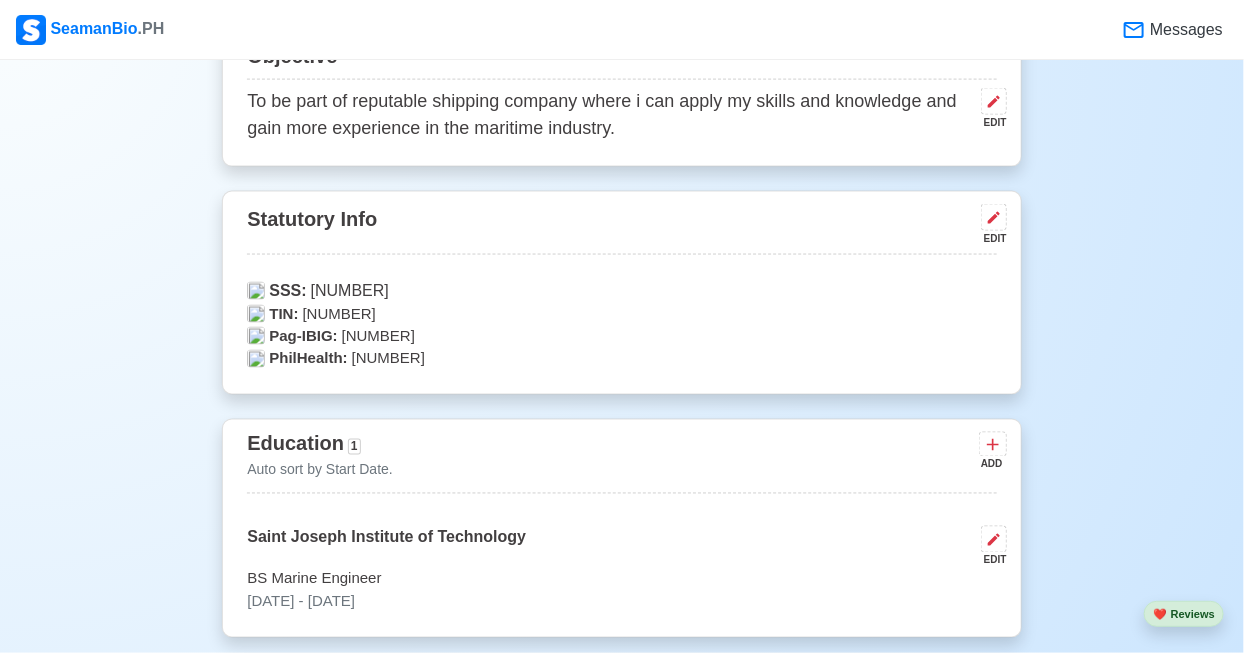 click on "EDIT" at bounding box center [990, 238] 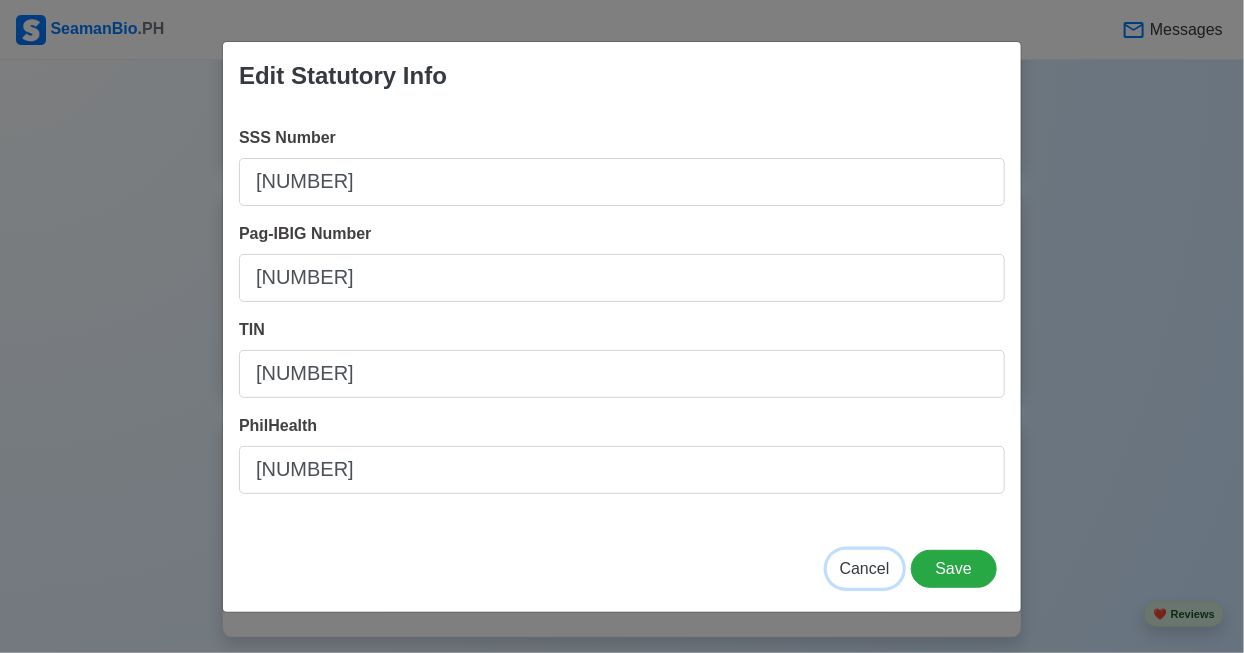 click on "Cancel" at bounding box center [865, 568] 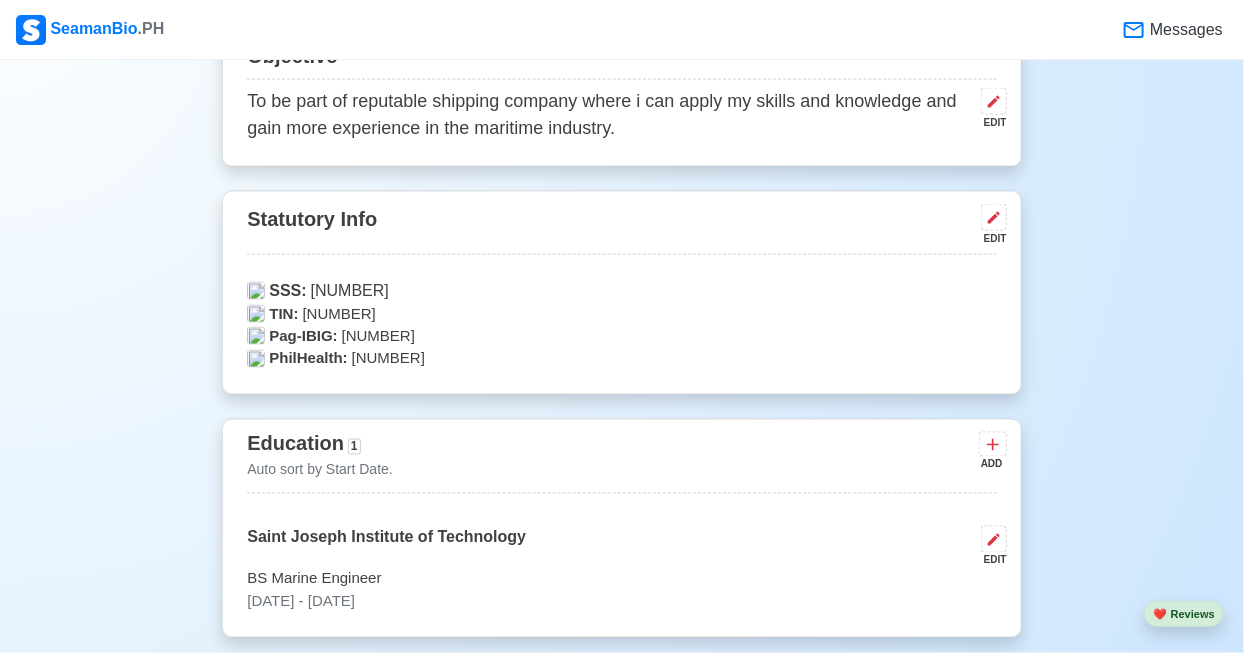 click on "PhilHealth: [NUMBER]" at bounding box center (621, 359) 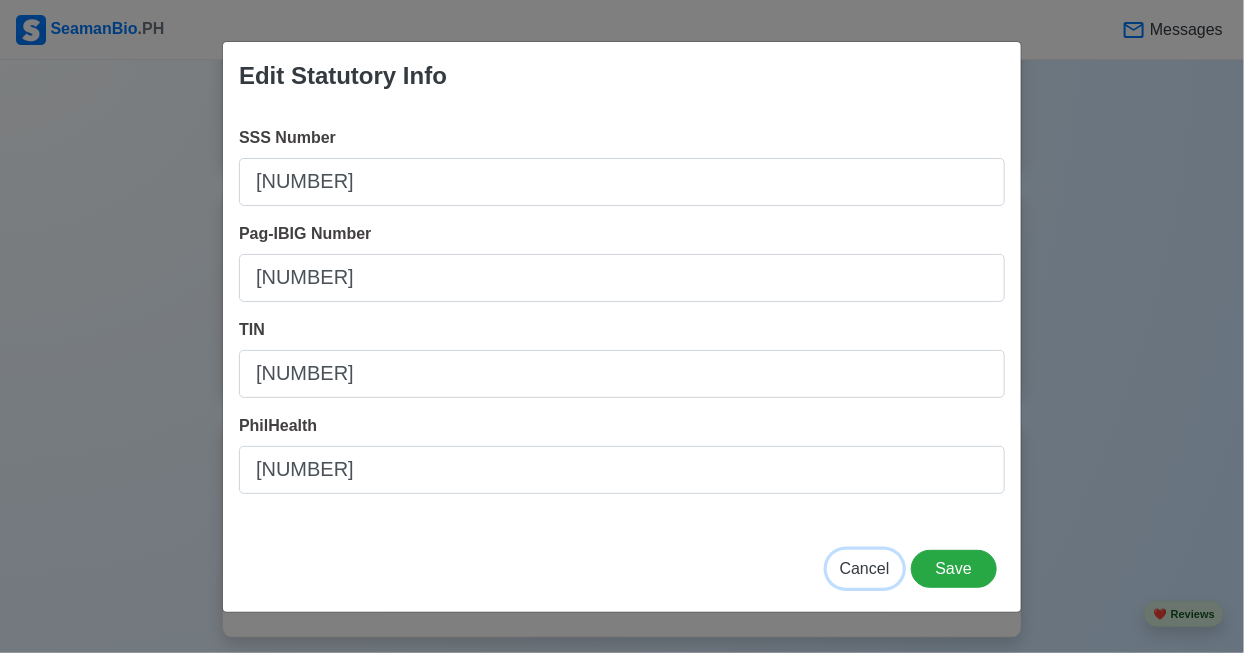 click on "Cancel" at bounding box center (865, 569) 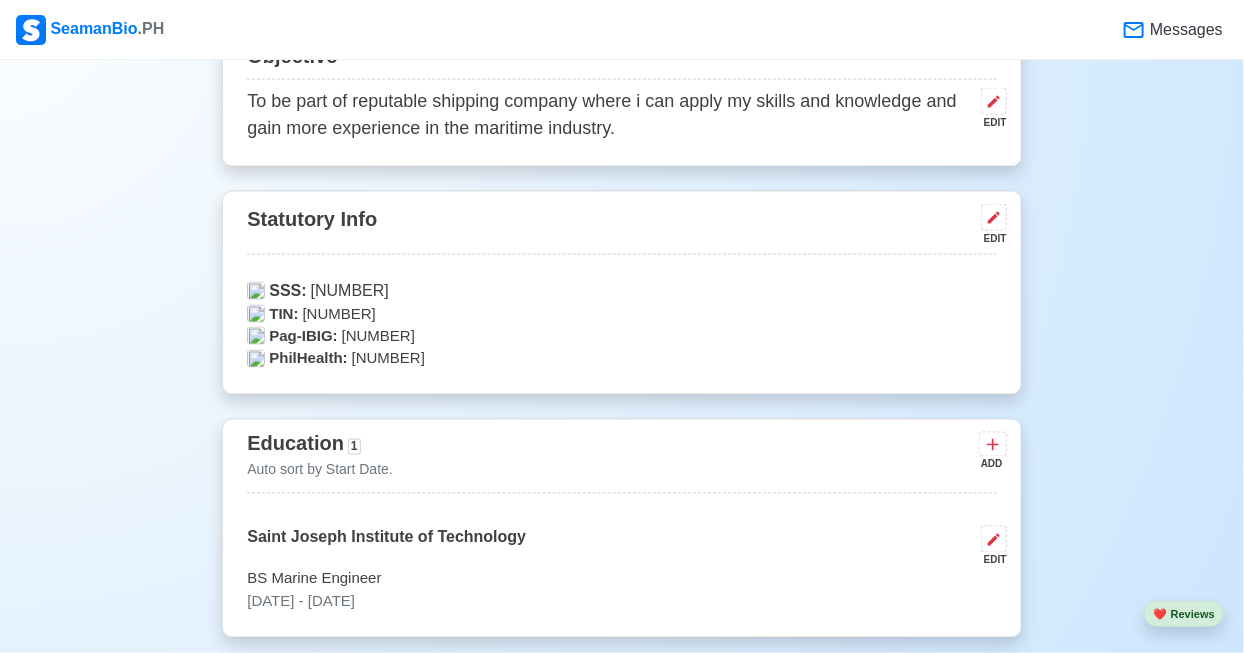 click on "PhilHealth: [NUMBER]" at bounding box center [621, 359] 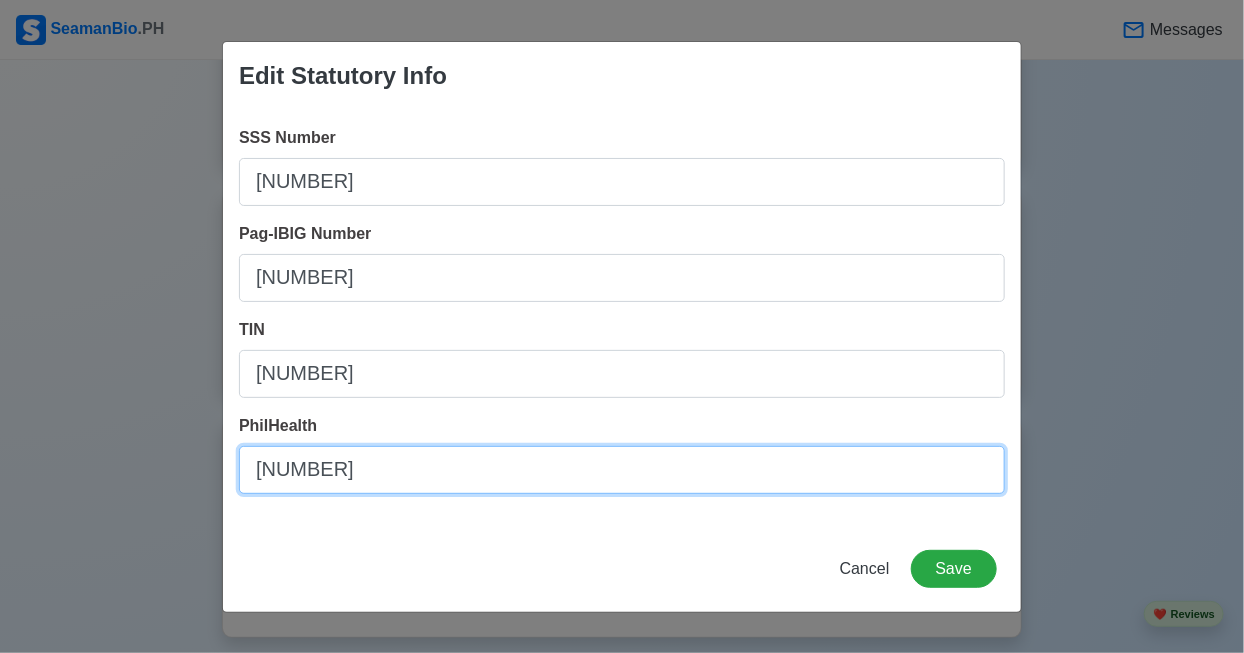 click on "[NUMBER]" at bounding box center [622, 470] 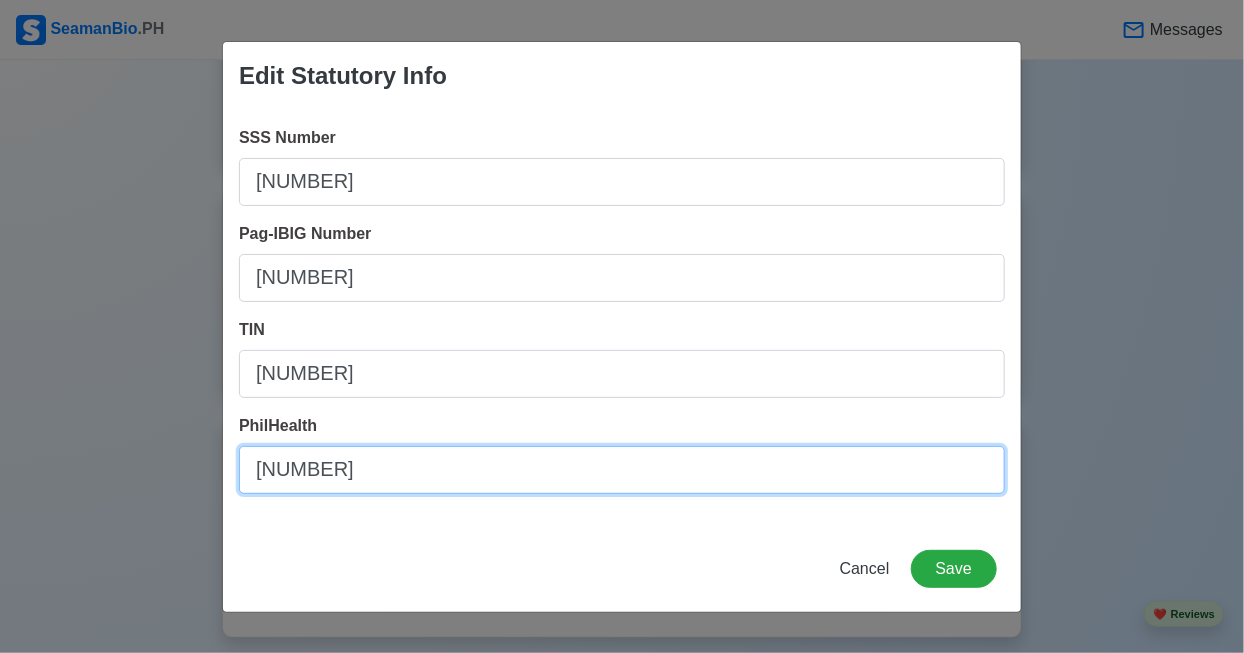click on "[NUMBER]" at bounding box center [622, 470] 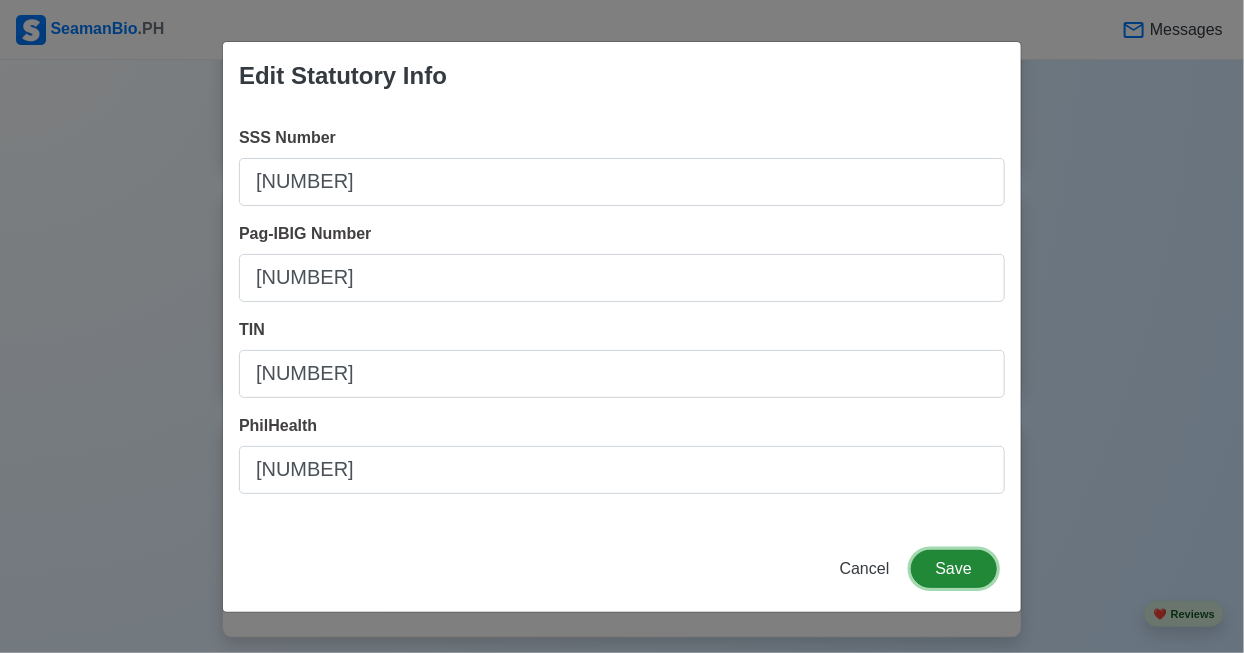 click on "Save" at bounding box center (954, 569) 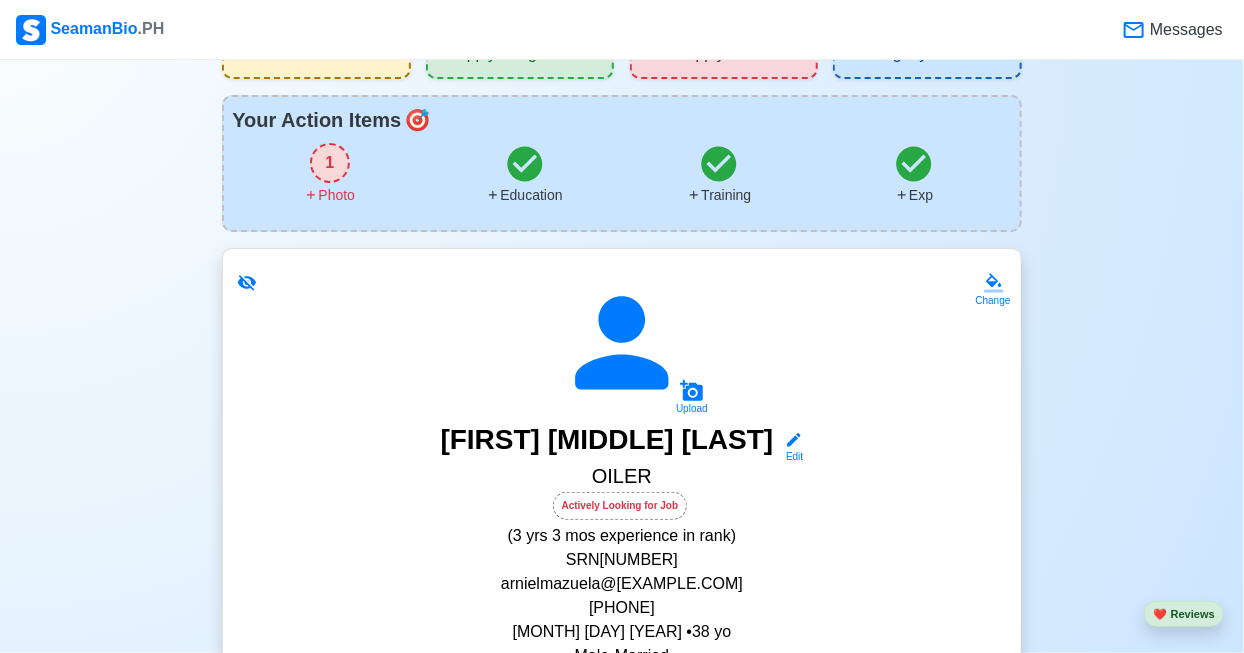 scroll, scrollTop: 90, scrollLeft: 0, axis: vertical 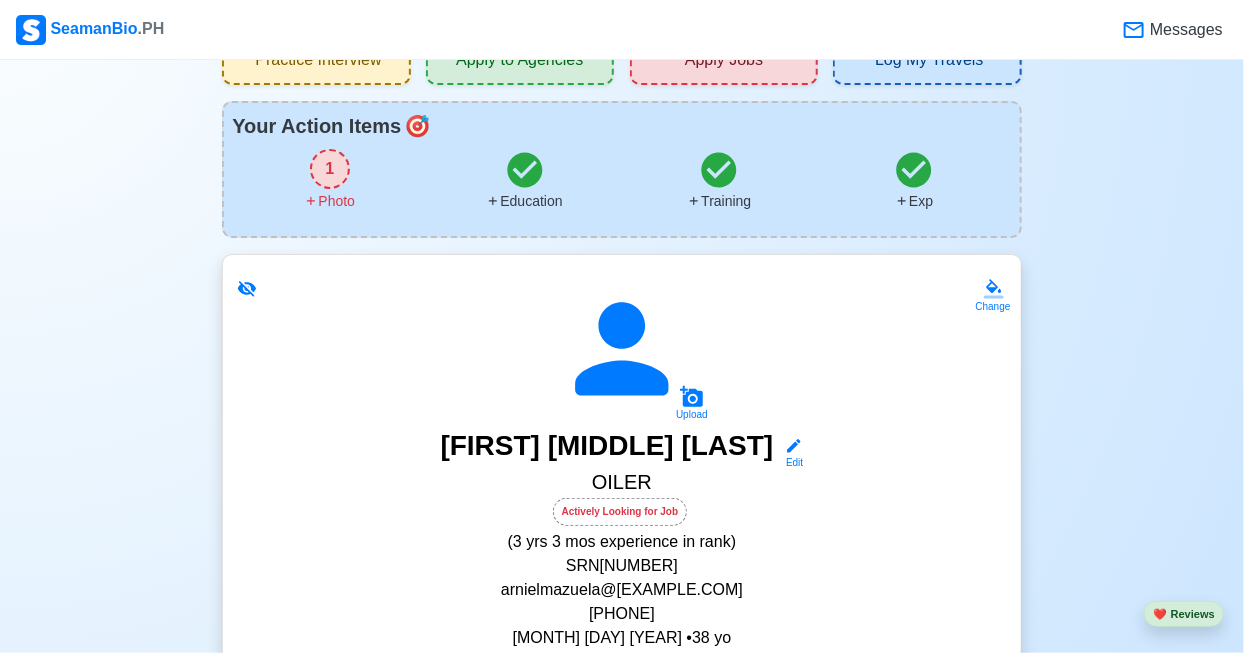 click 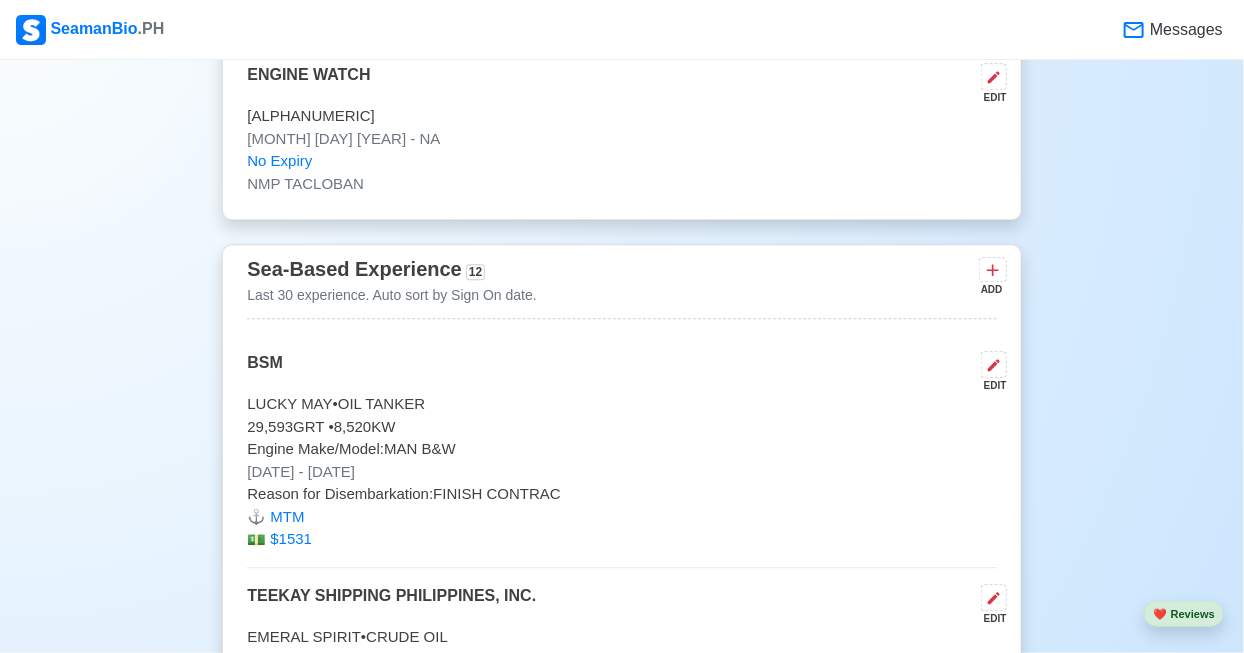 scroll, scrollTop: 4587, scrollLeft: 0, axis: vertical 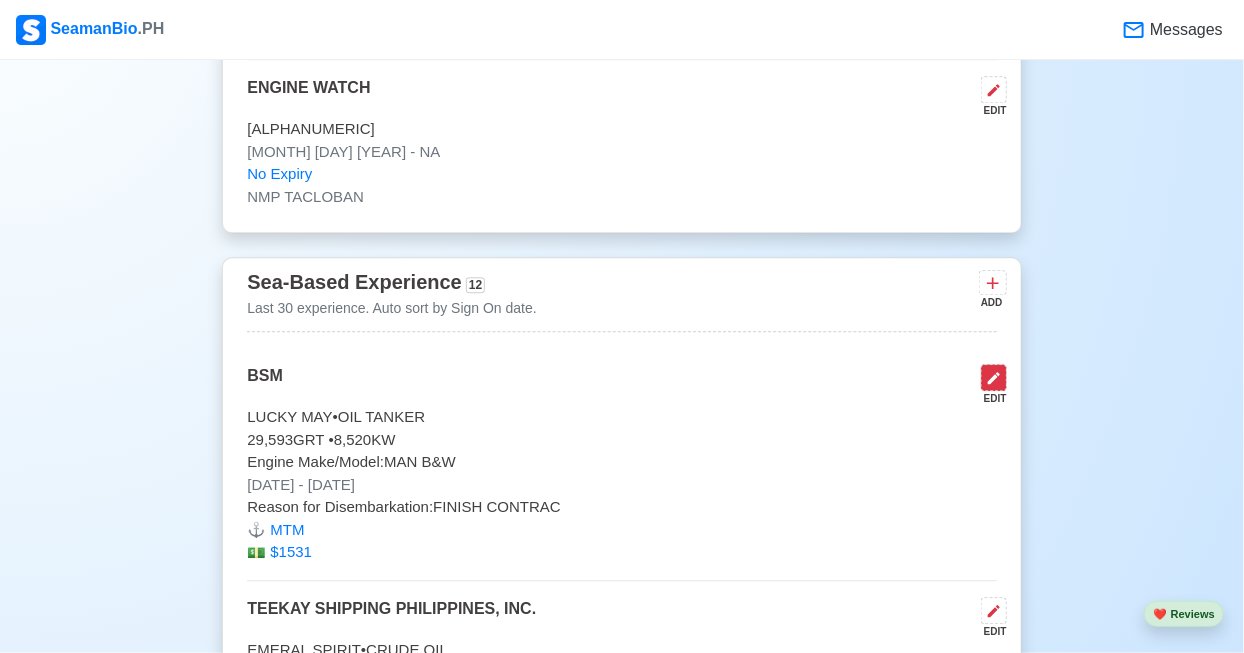 click 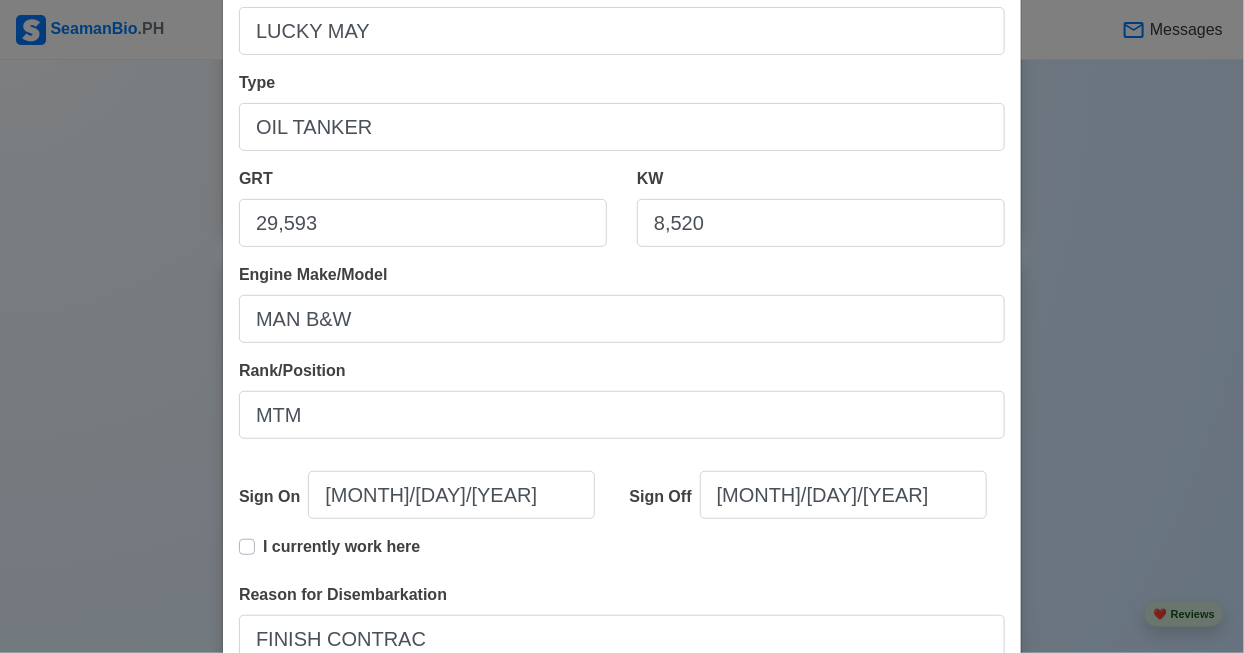 scroll, scrollTop: 237, scrollLeft: 0, axis: vertical 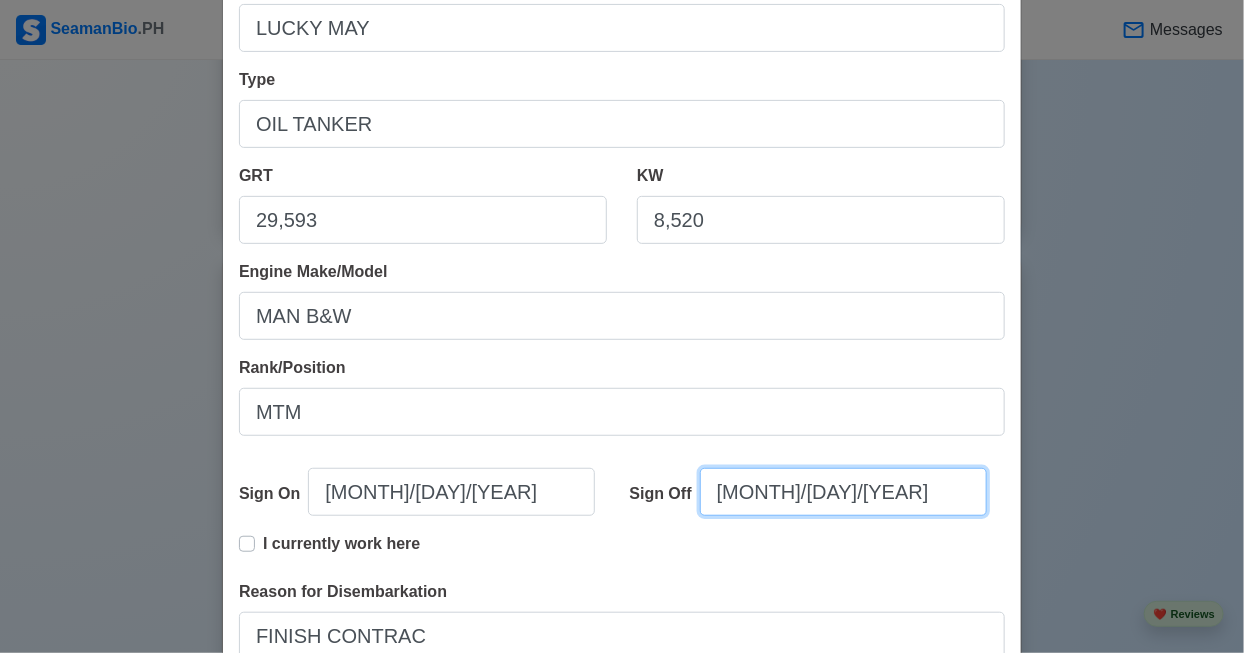 click on "[MONTH]/[DAY]/[YEAR]" at bounding box center (843, 492) 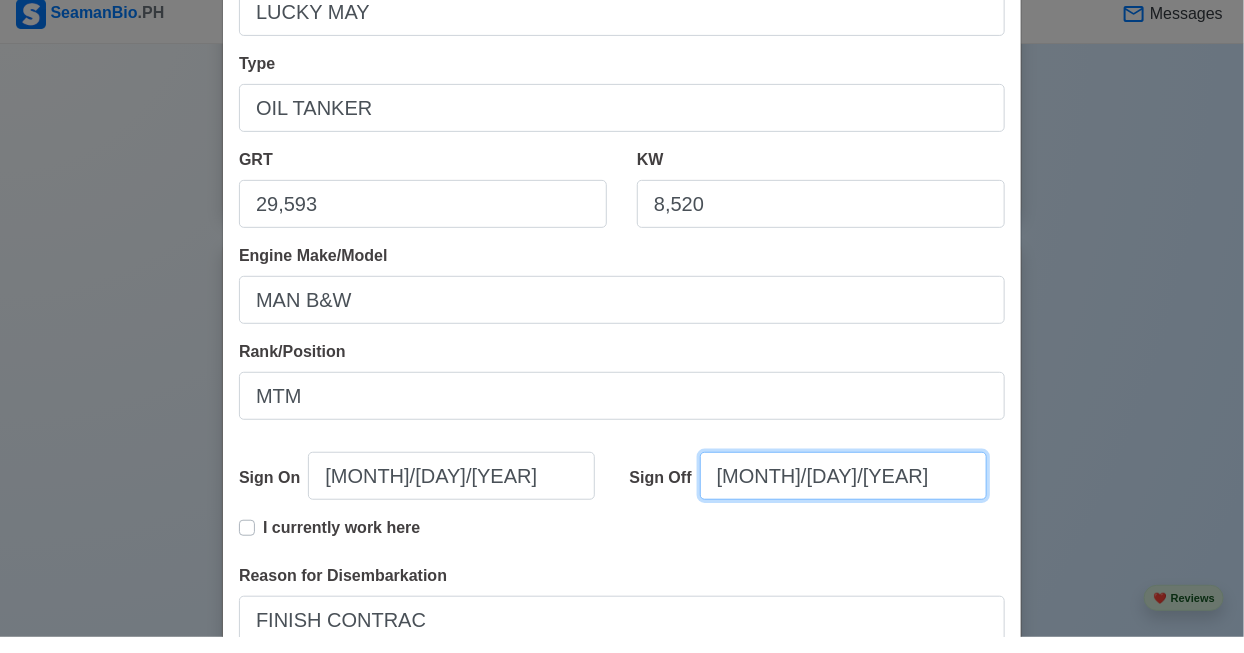 select on "****" 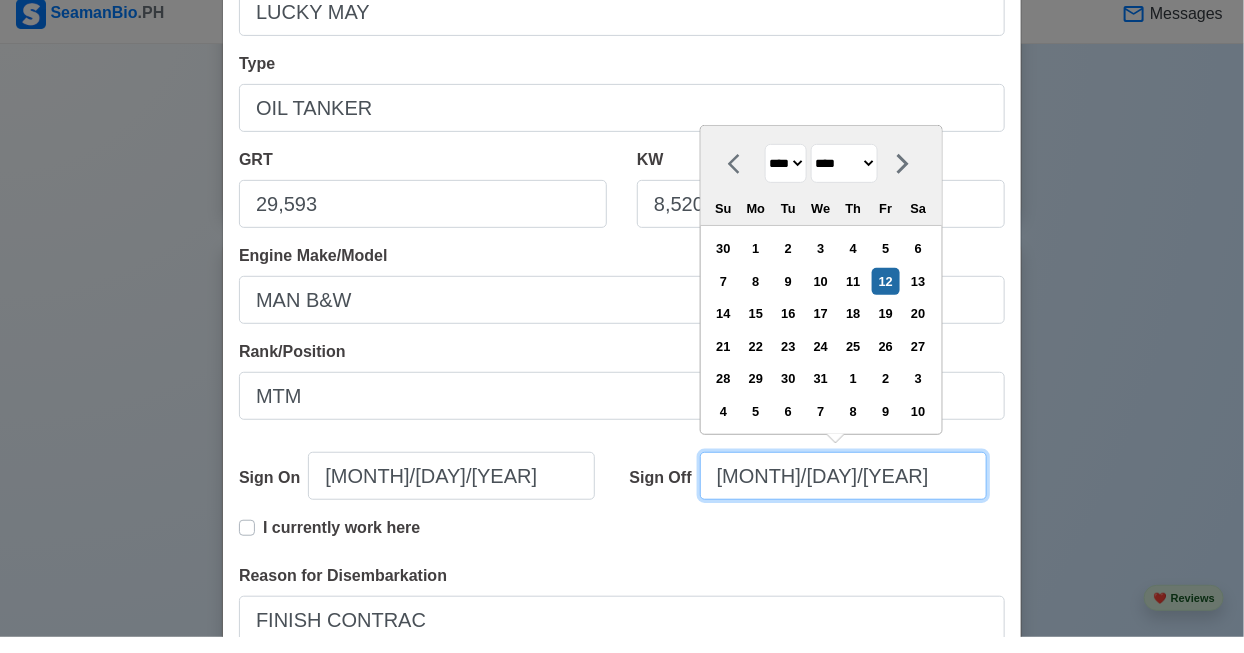 scroll, scrollTop: 4587, scrollLeft: 0, axis: vertical 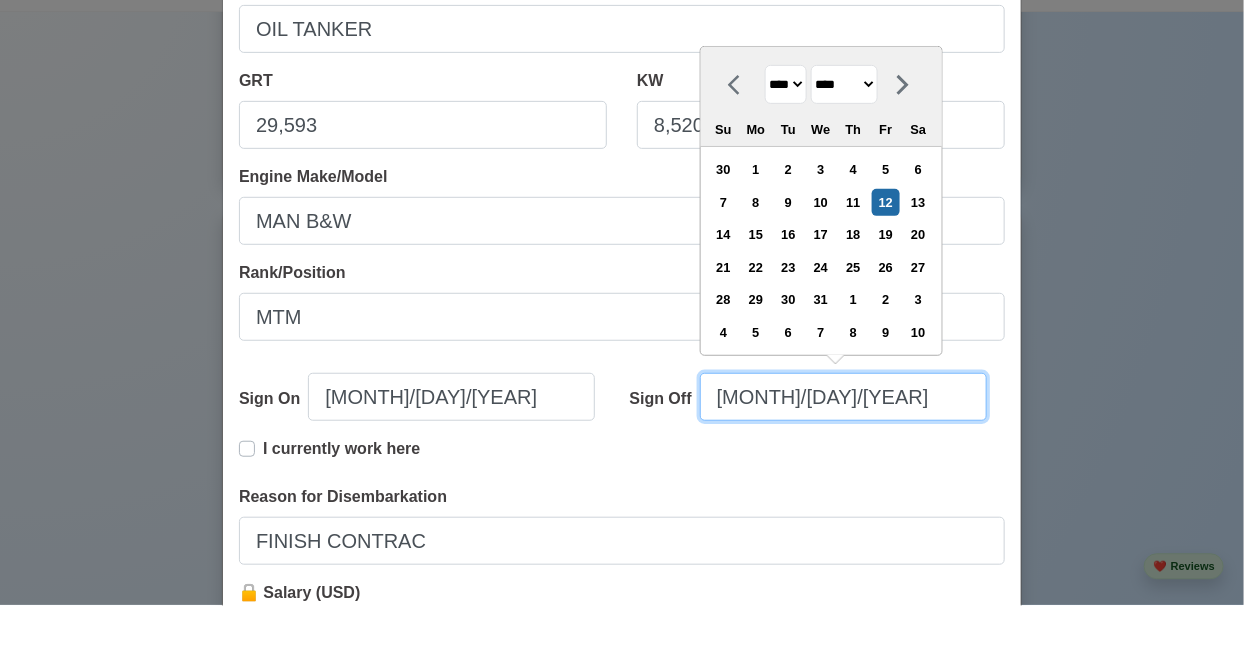 click on "[MONTH]/[DAY]/[YEAR]" at bounding box center [843, 444] 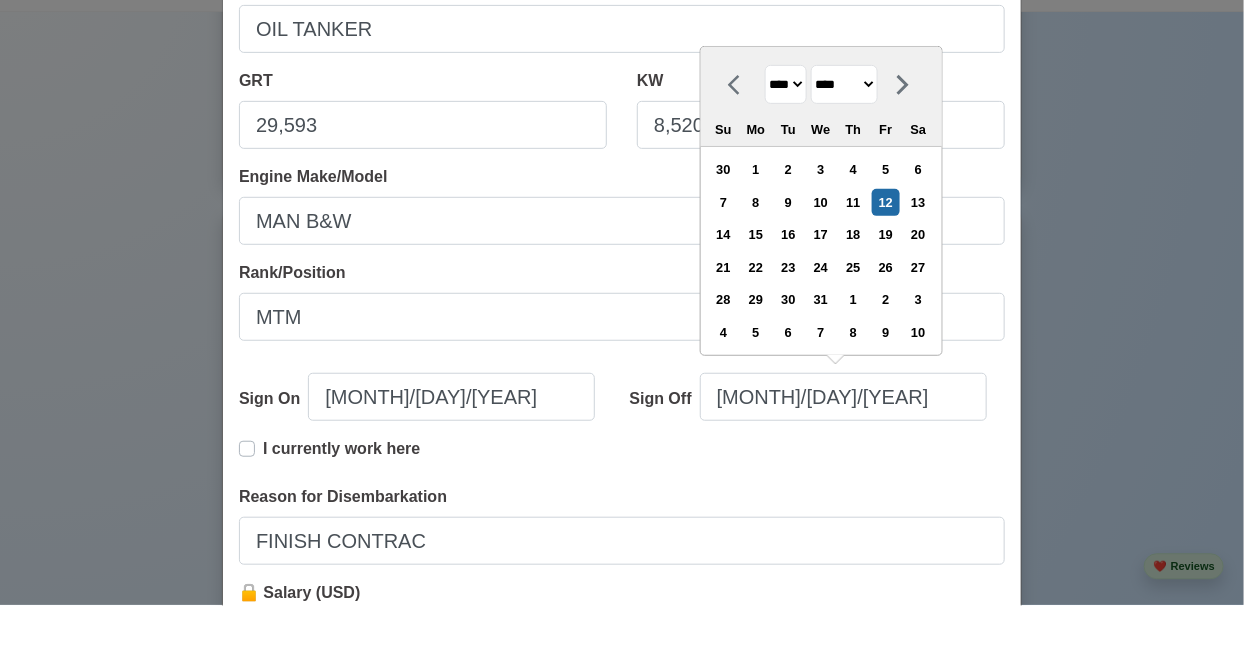 click on "**** **** **** **** **** **** **** **** **** **** **** **** **** **** **** **** **** **** **** **** **** **** **** **** **** **** **** **** **** **** **** **** **** **** **** **** **** **** **** **** **** **** **** **** **** **** **** **** **** **** **** **** **** **** **** **** **** **** **** **** **** **** **** **** **** **** **** **** **** **** **** **** **** **** **** **** **** **** **** **** **** **** **** **** **** **** **** **** **** **** **** **** **** **** **** **** **** **** **** **** **** **** **** **** **** **** **** ****" at bounding box center [785, 131] 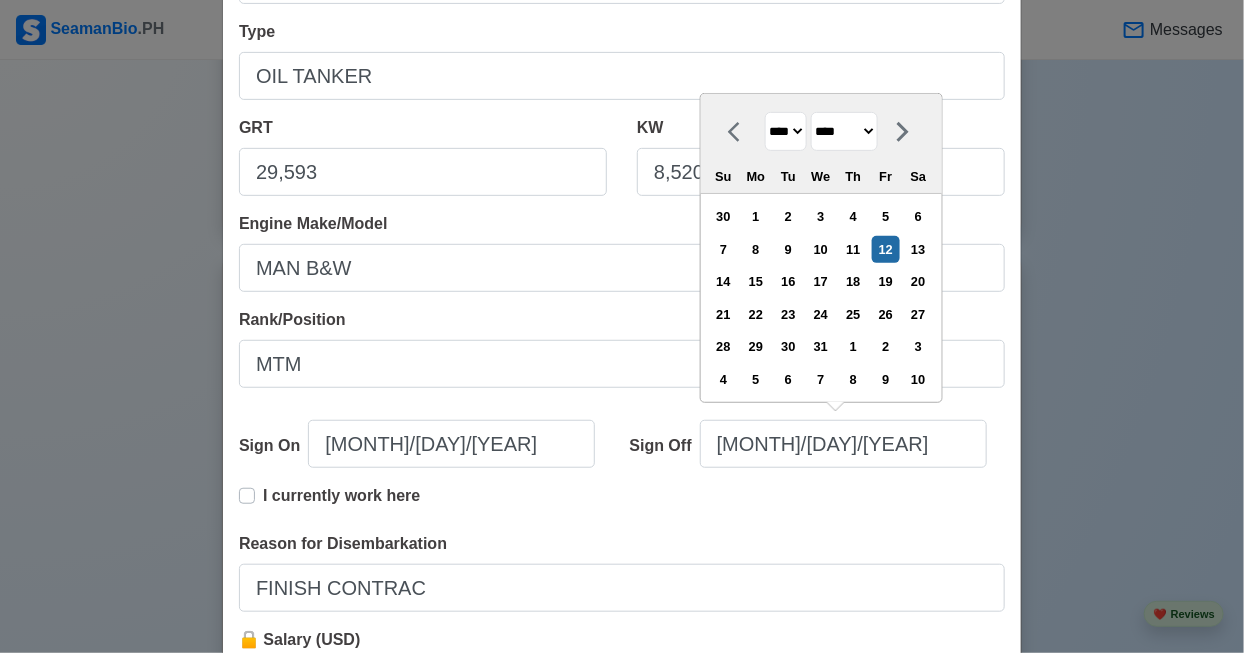 select on "****" 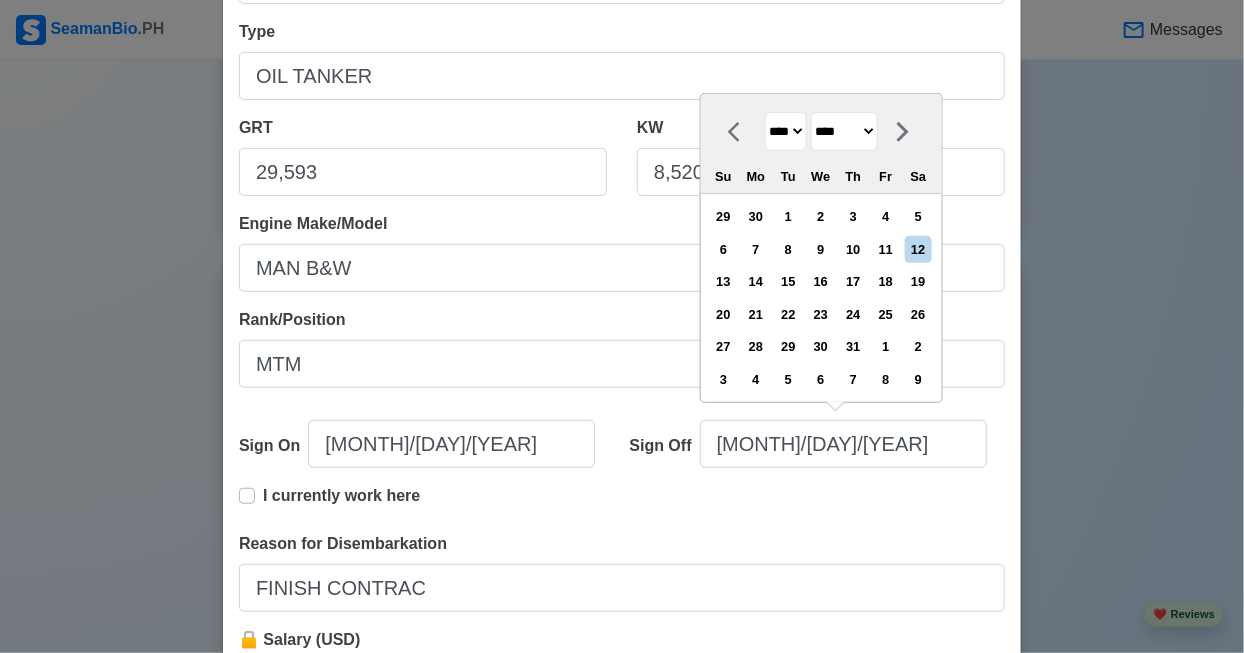 click on "******* ******** ***** ***** *** **** **** ****** ********* ******* ******** ********" at bounding box center [843, 131] 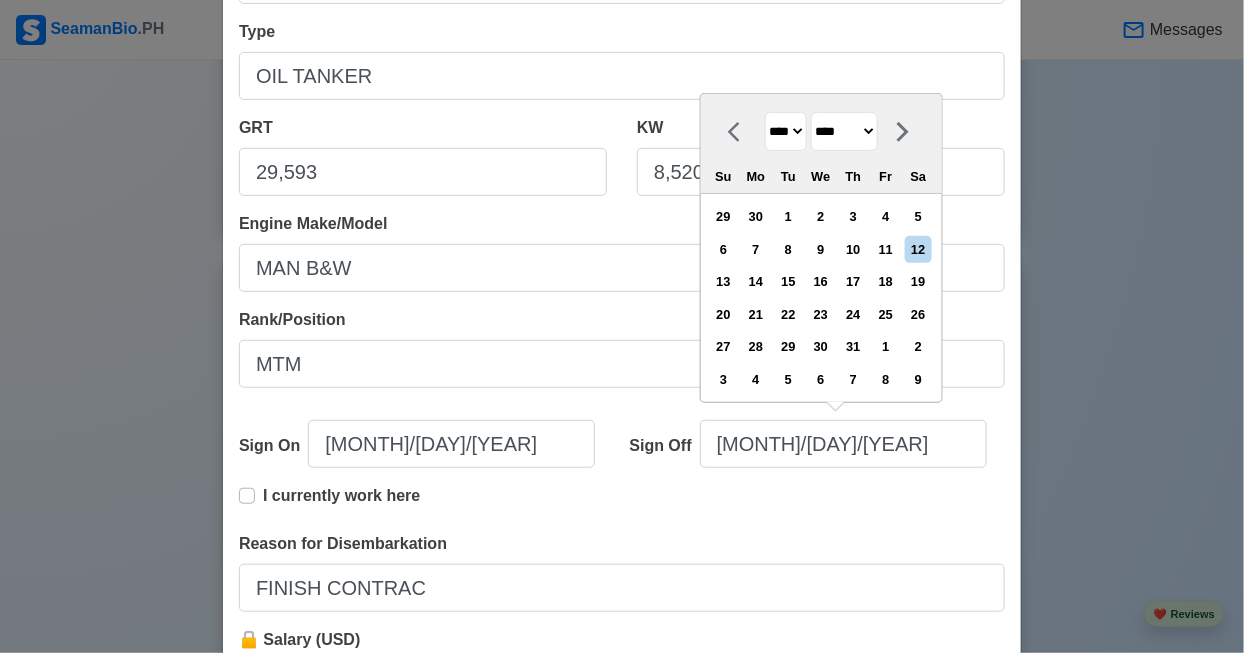 select on "***" 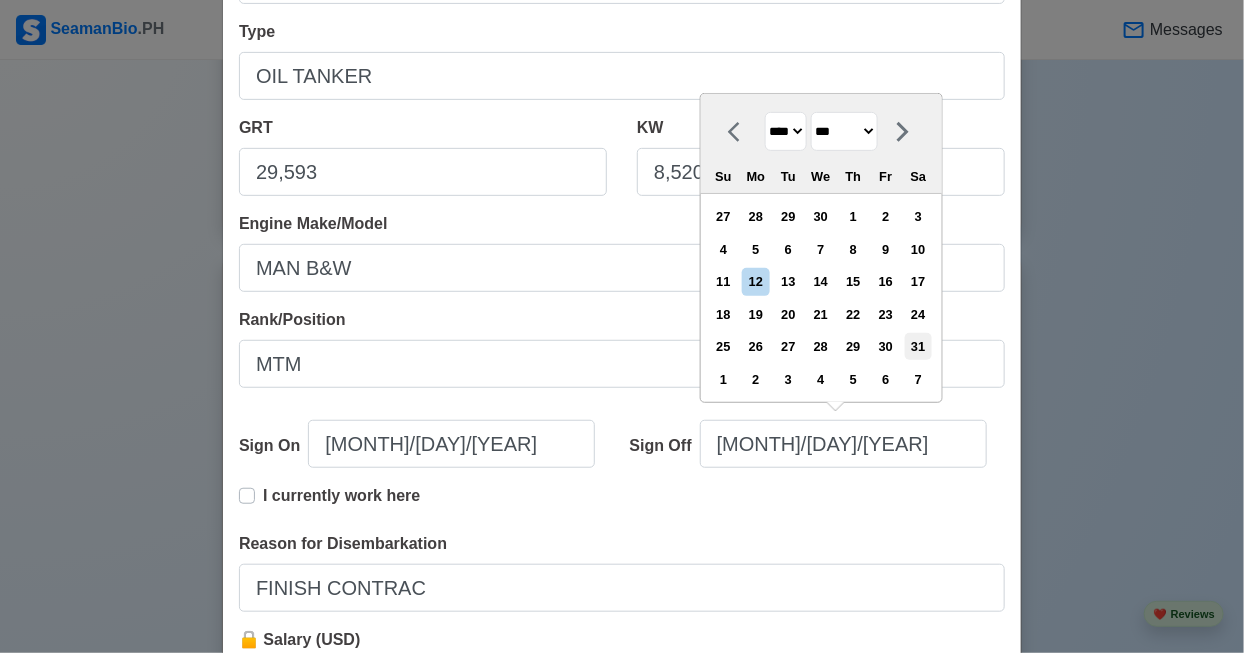 click on "31" at bounding box center [918, 346] 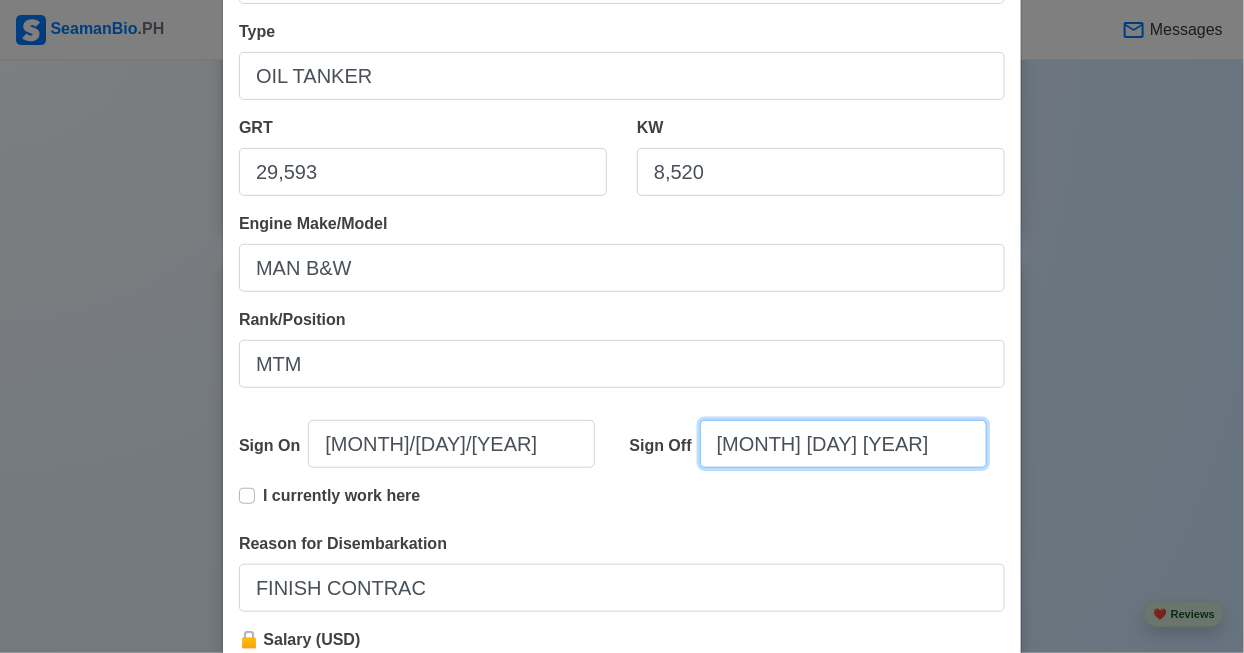 scroll, scrollTop: 4587, scrollLeft: 0, axis: vertical 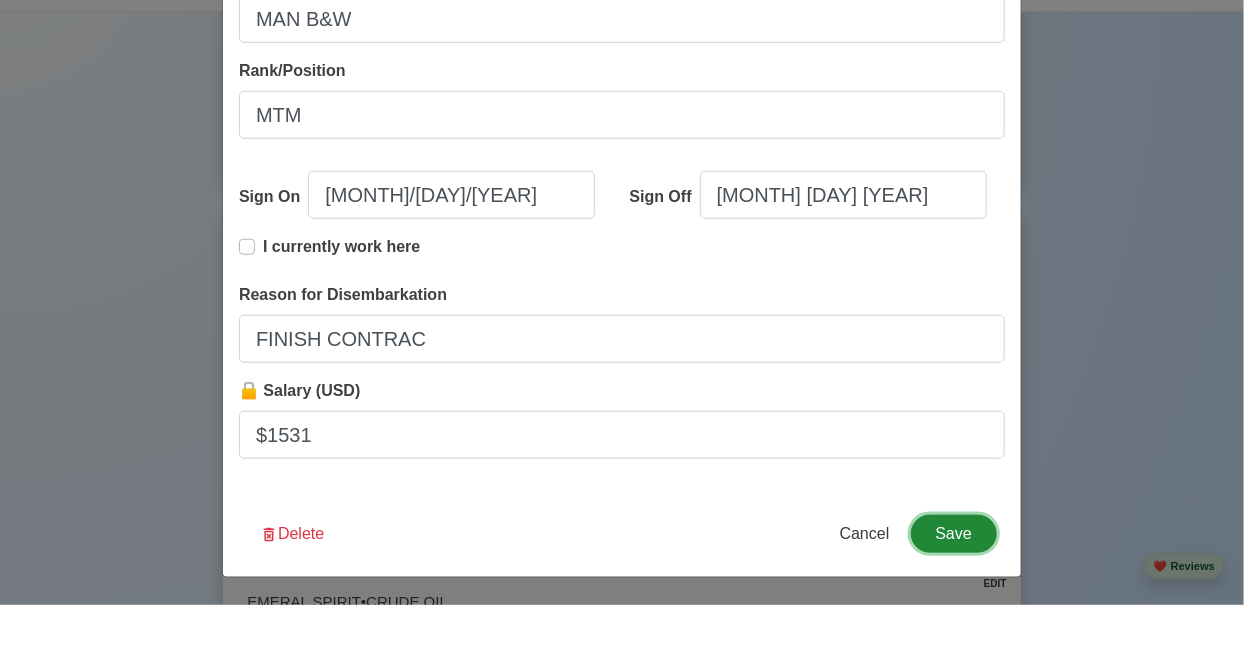 click on "Save" at bounding box center (954, 582) 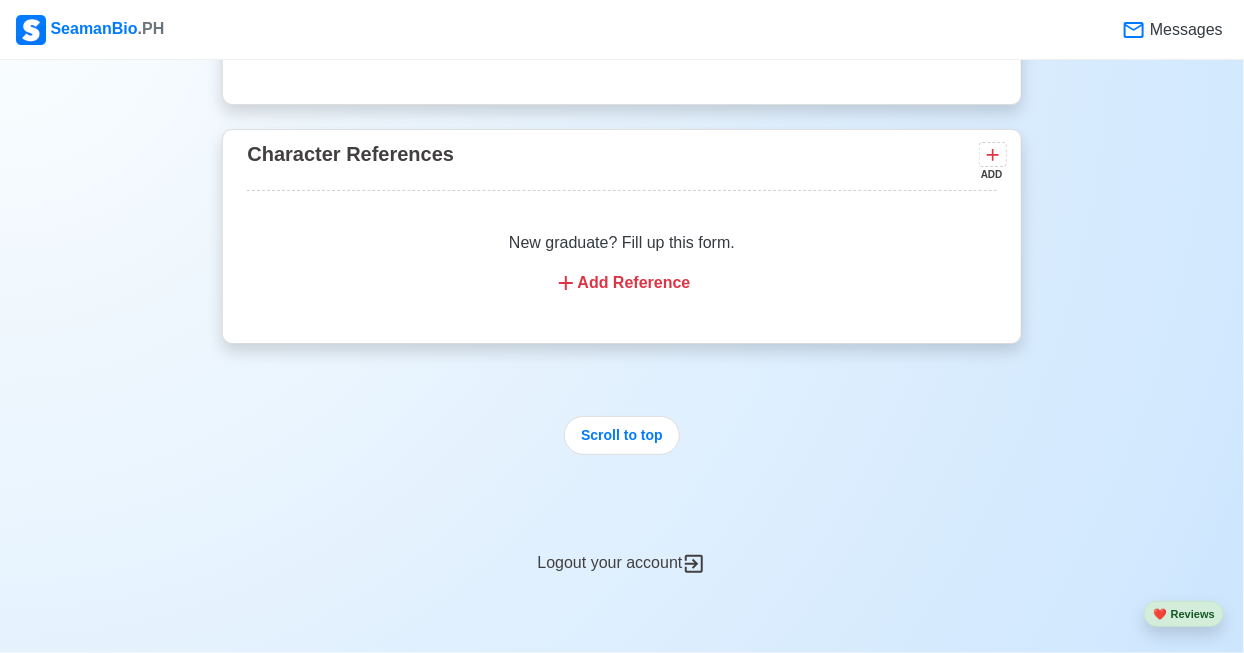 scroll, scrollTop: 7839, scrollLeft: 0, axis: vertical 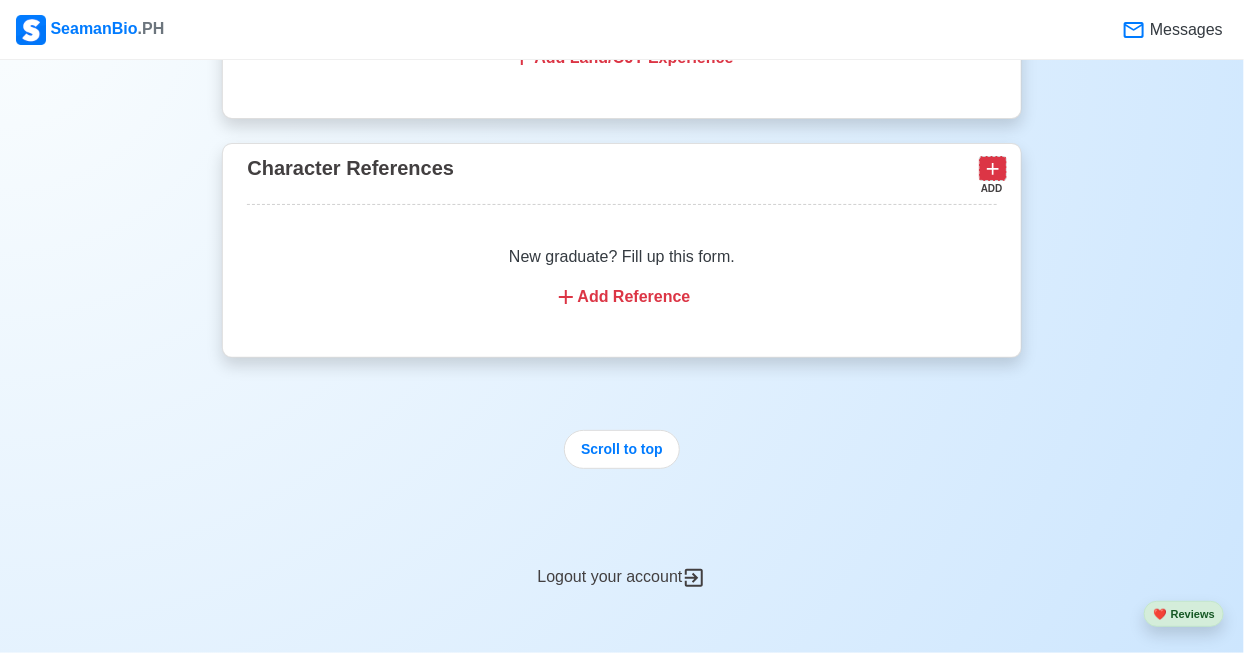 click 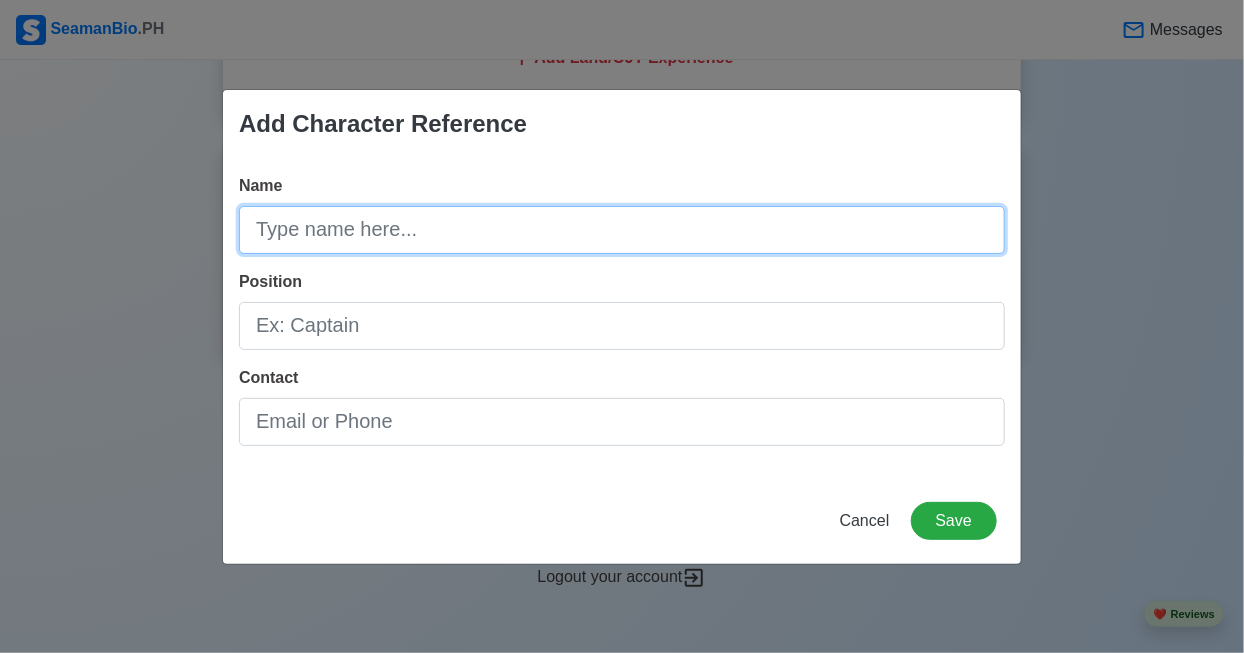 click on "Name" at bounding box center [622, 230] 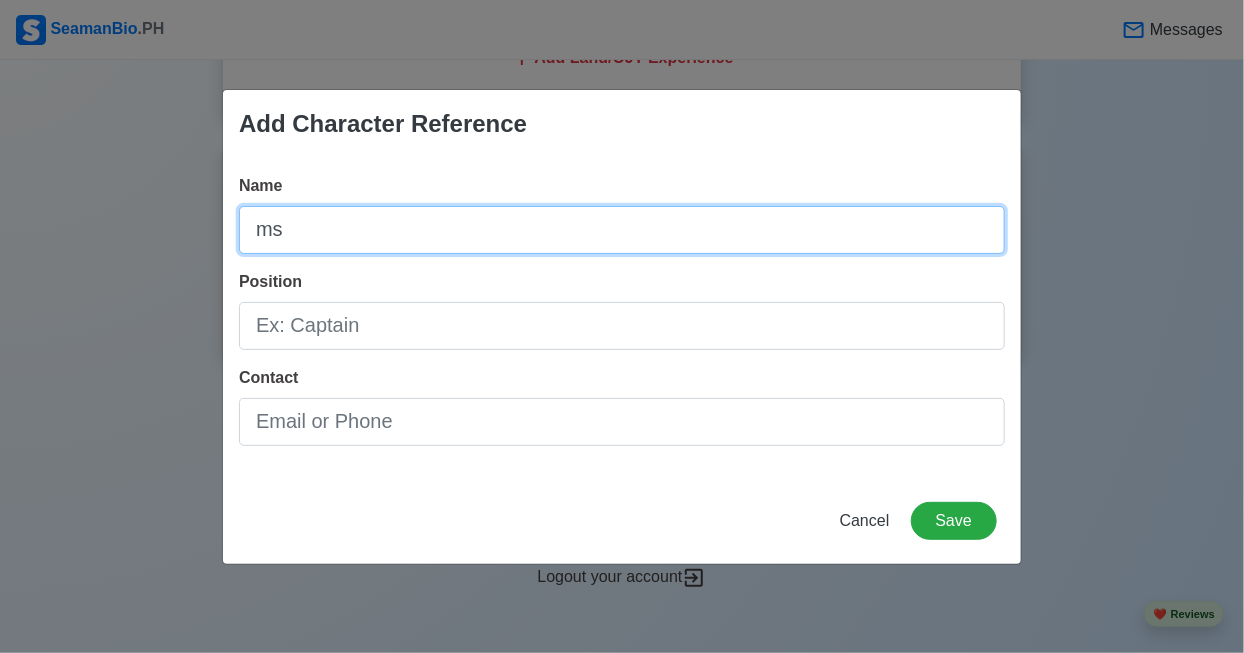 type on "m" 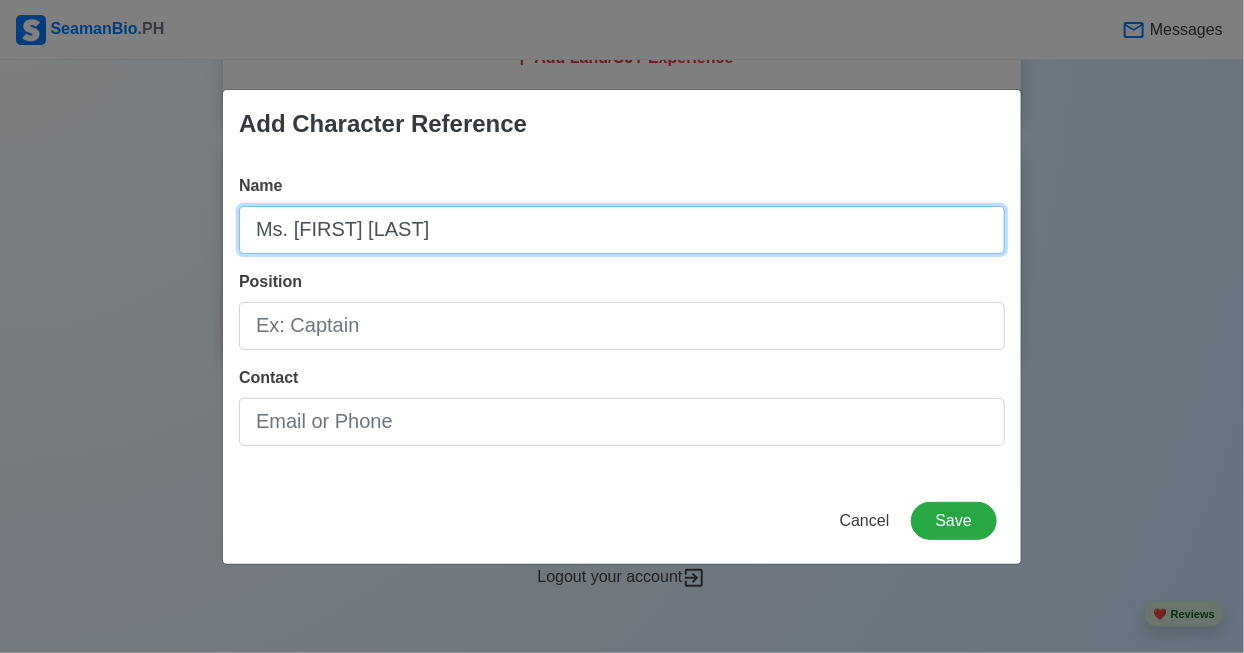 type on "Ms. [FIRST] [LAST]" 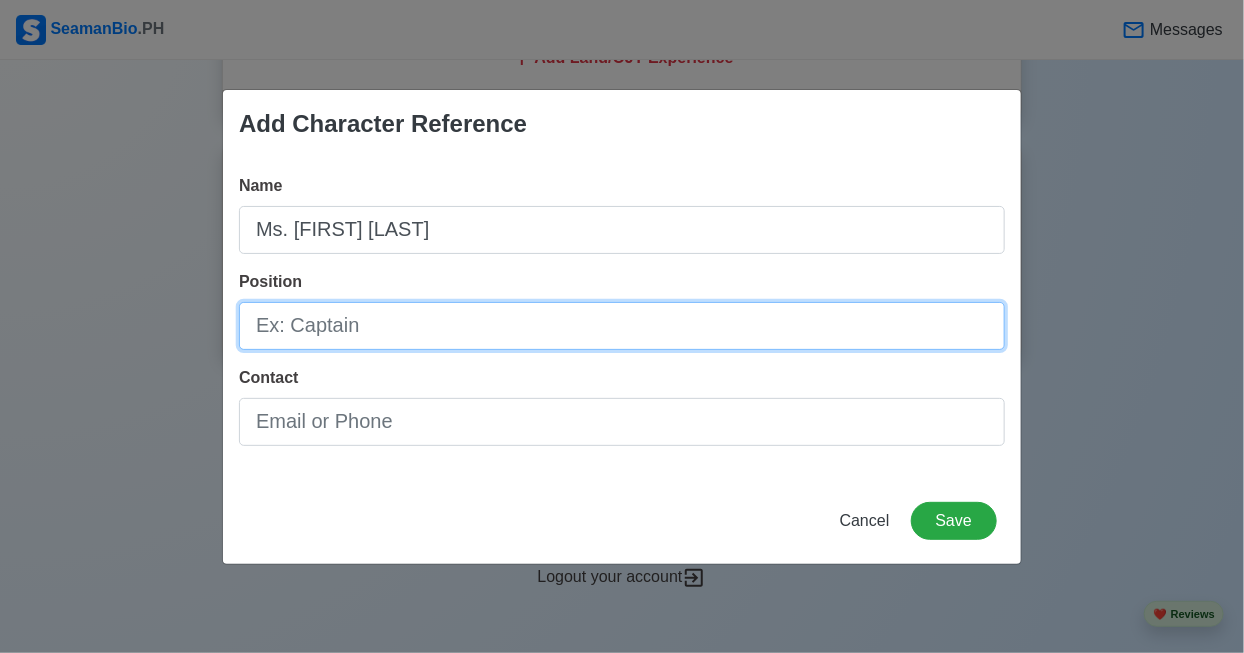 click on "Position" at bounding box center (622, 326) 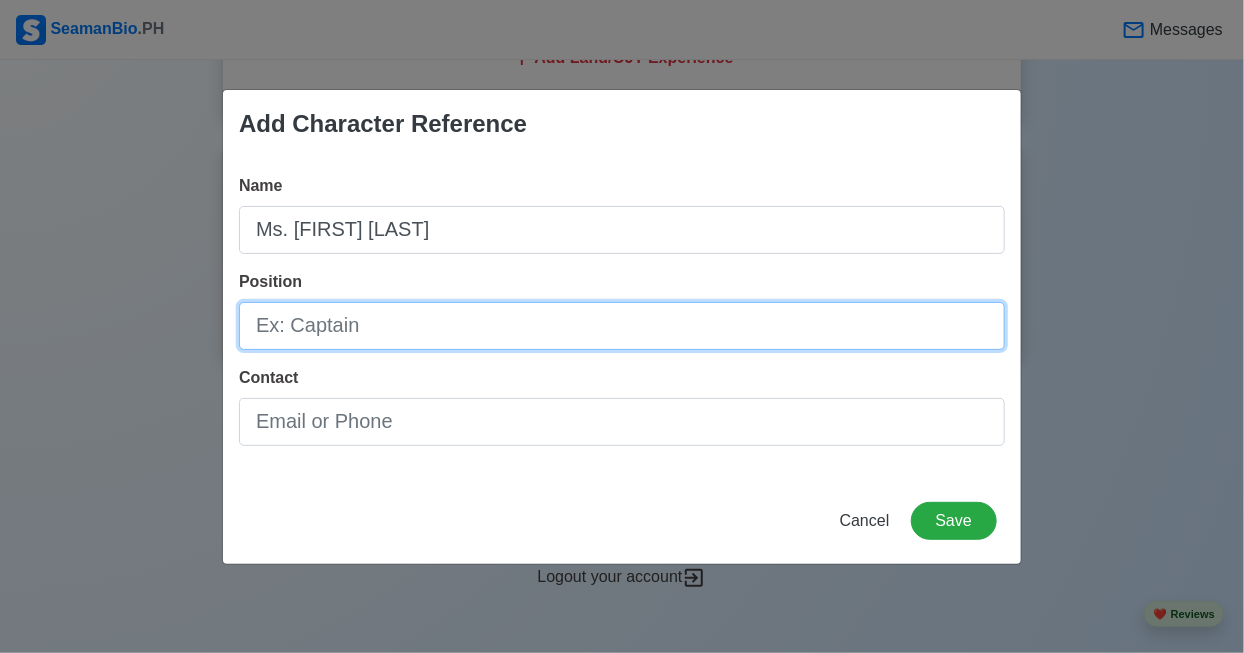 type on "m" 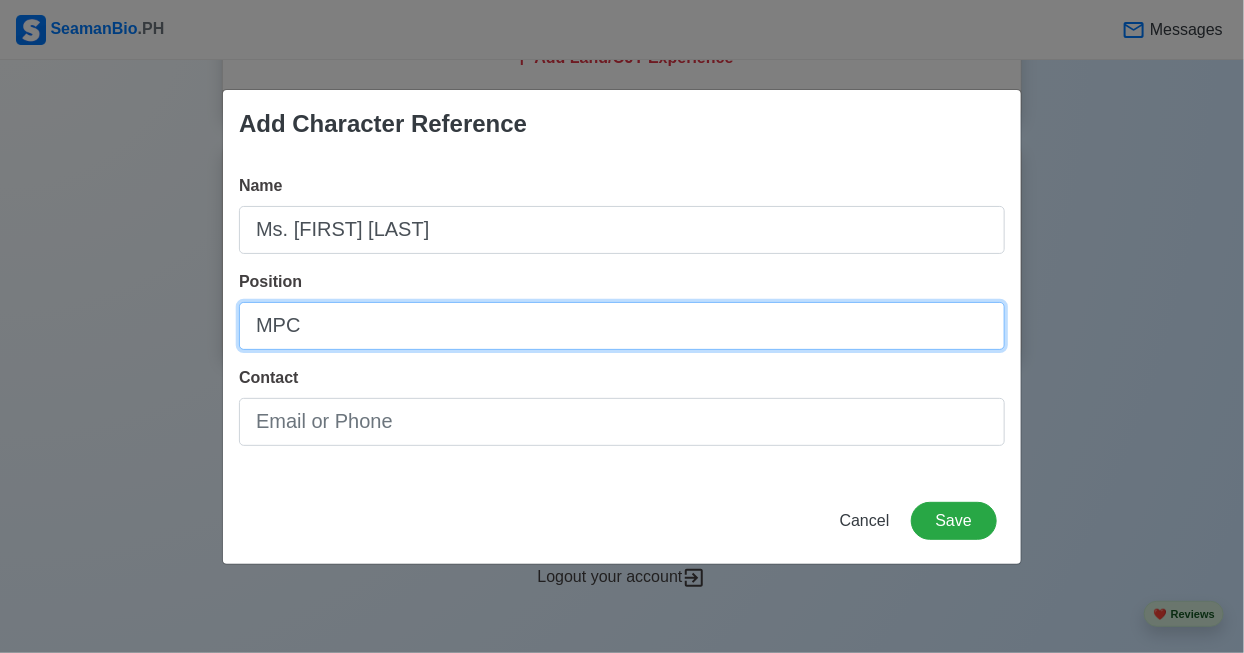 type on "MPC" 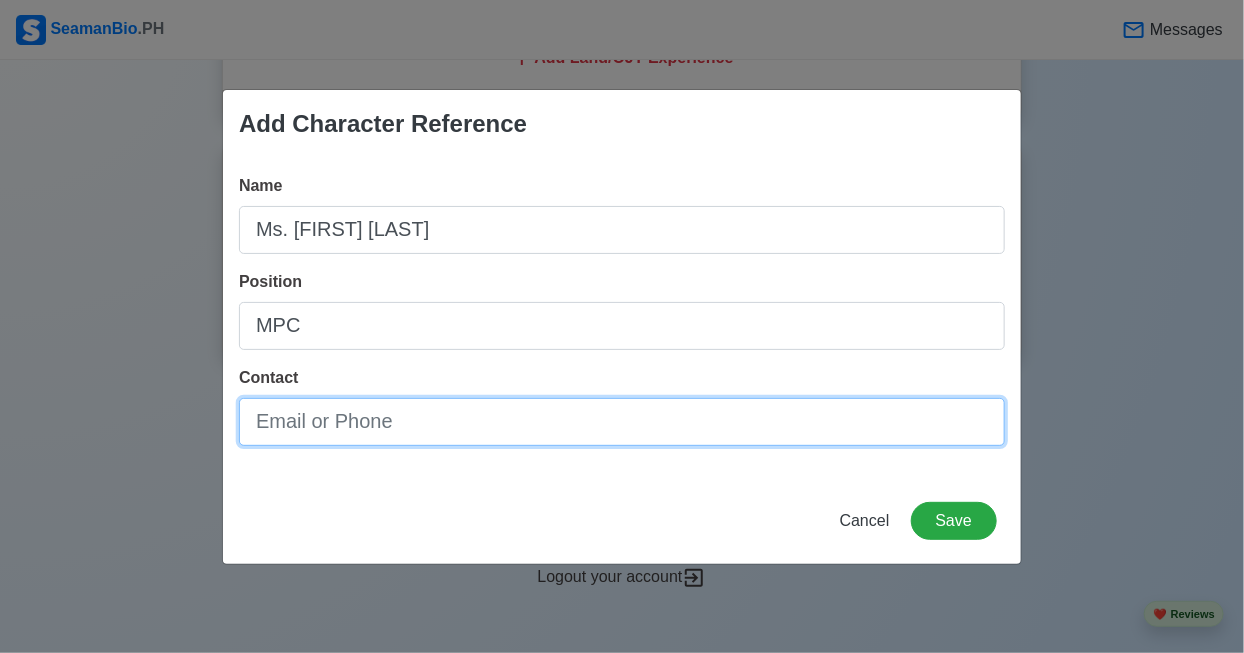 click on "Contact" at bounding box center (622, 422) 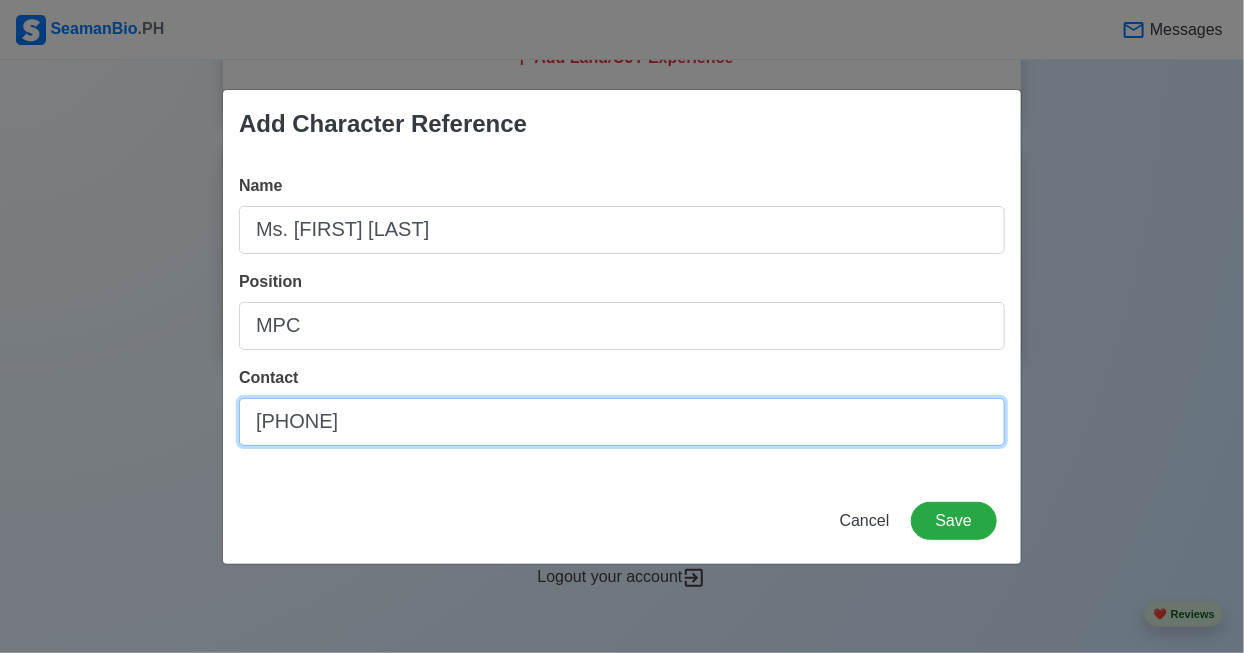 type on "[PHONE]" 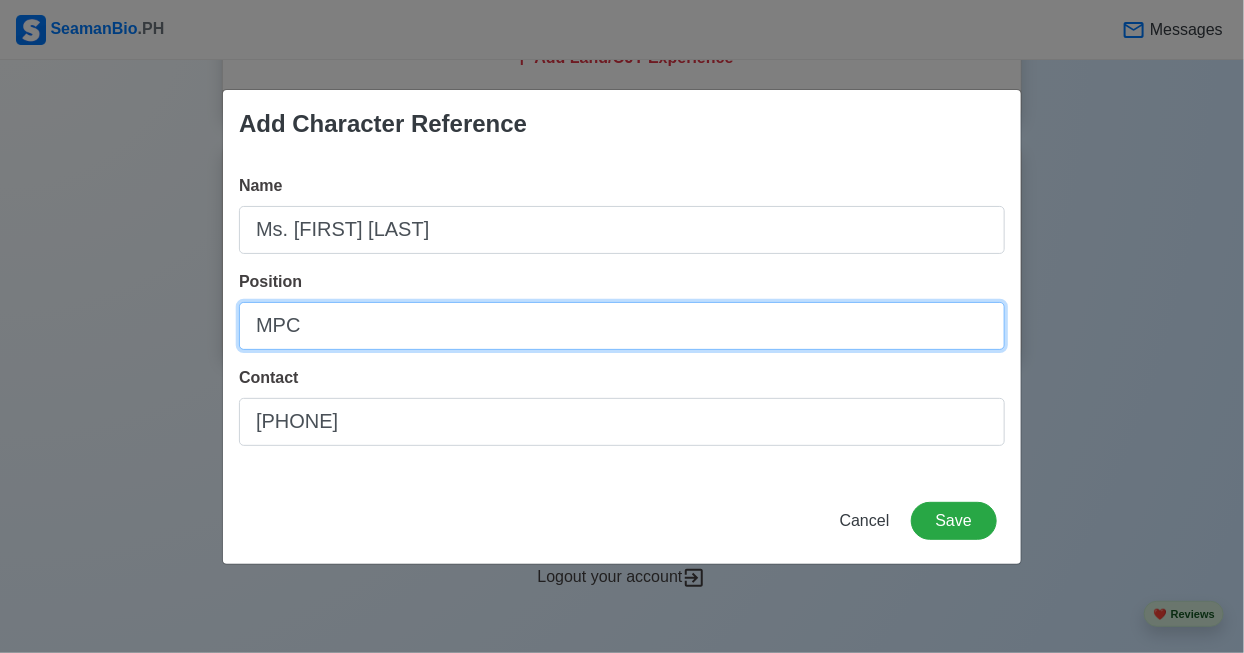 click on "MPC" at bounding box center (622, 326) 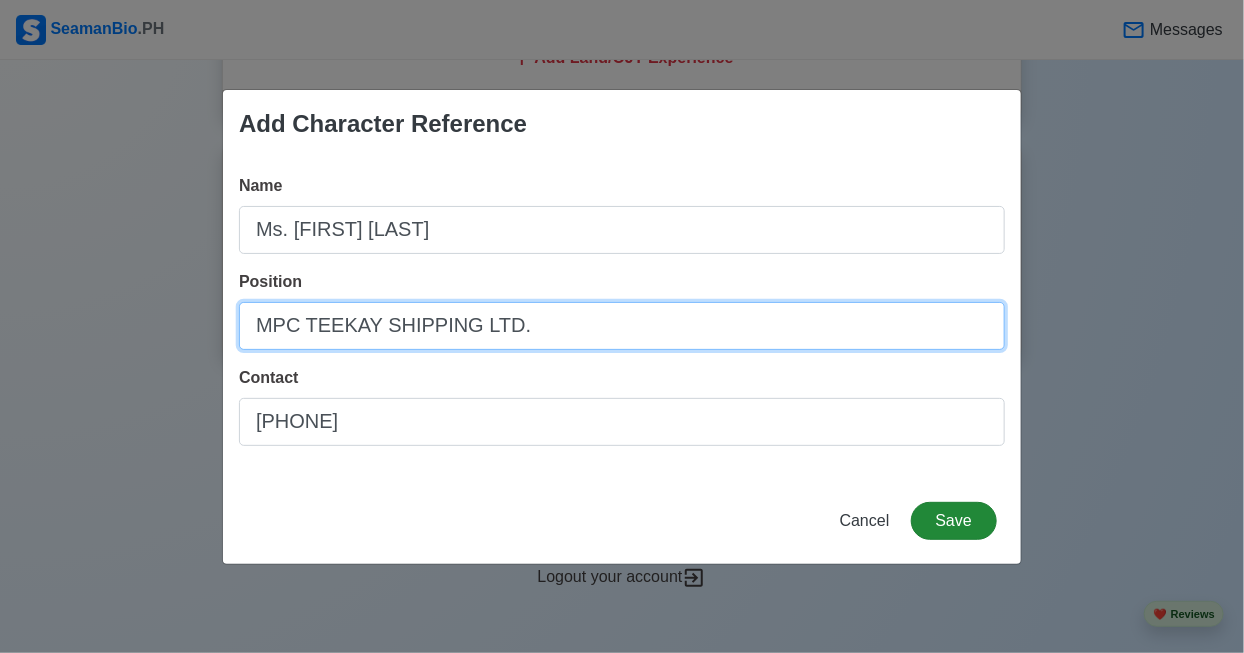 type on "MPC TEEKAY SHIPPING LTD." 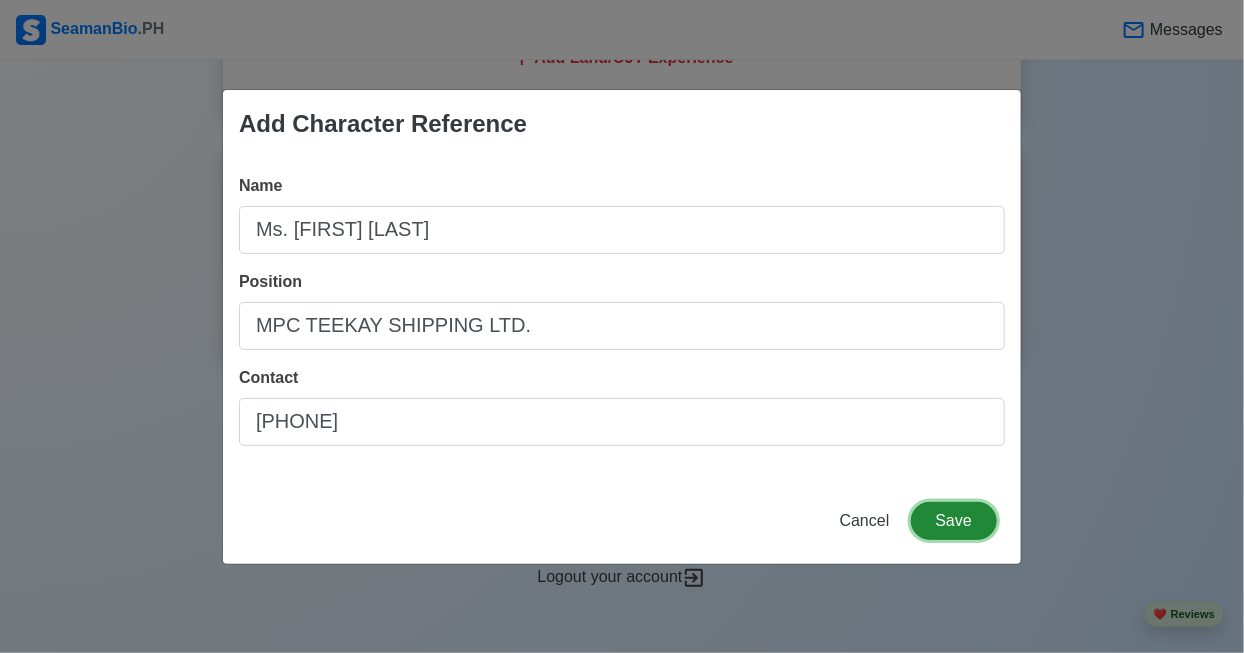 click on "Save" at bounding box center [954, 521] 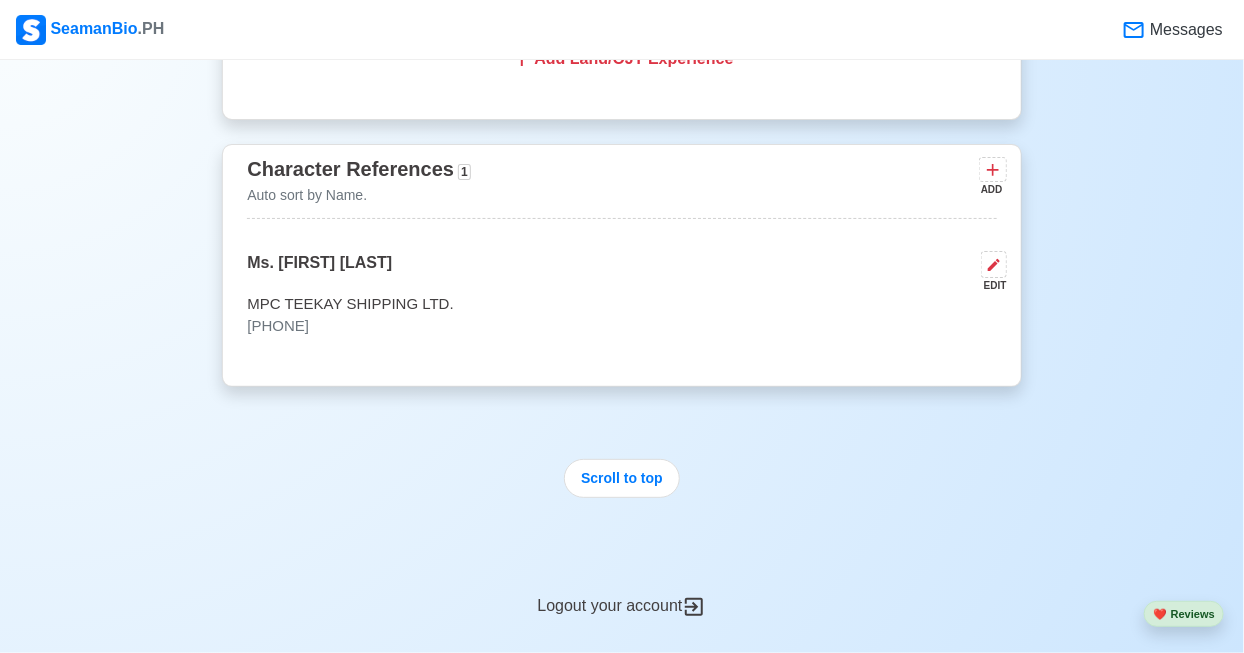 scroll, scrollTop: 7839, scrollLeft: 0, axis: vertical 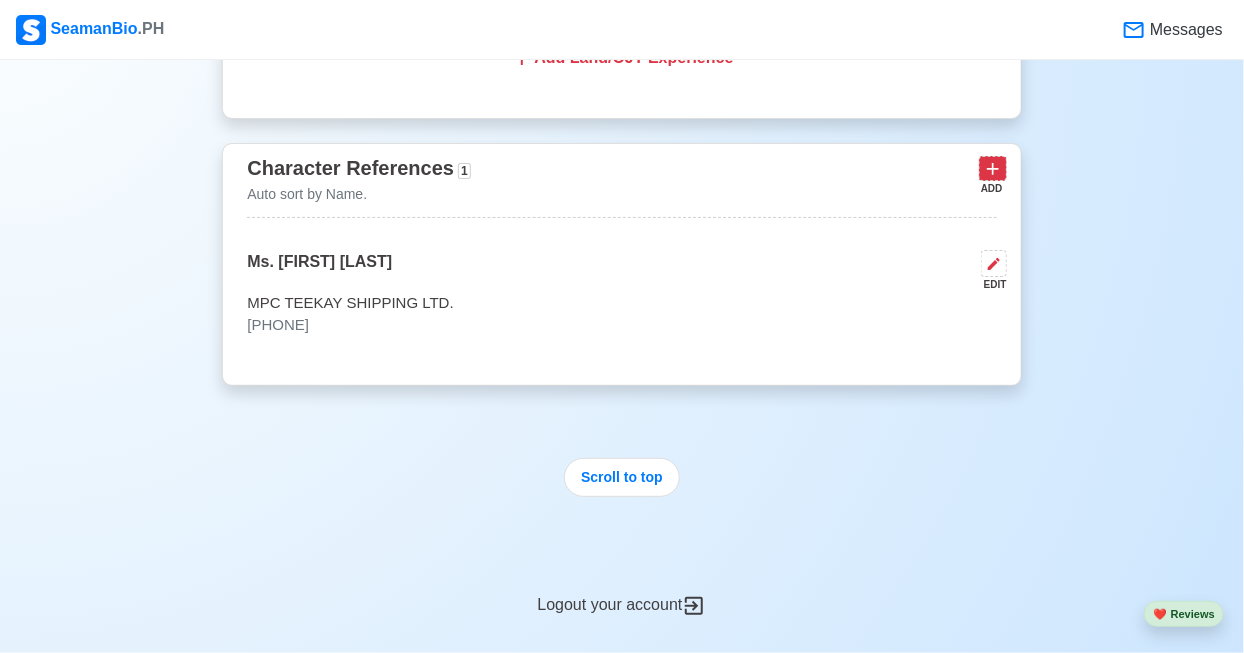 click 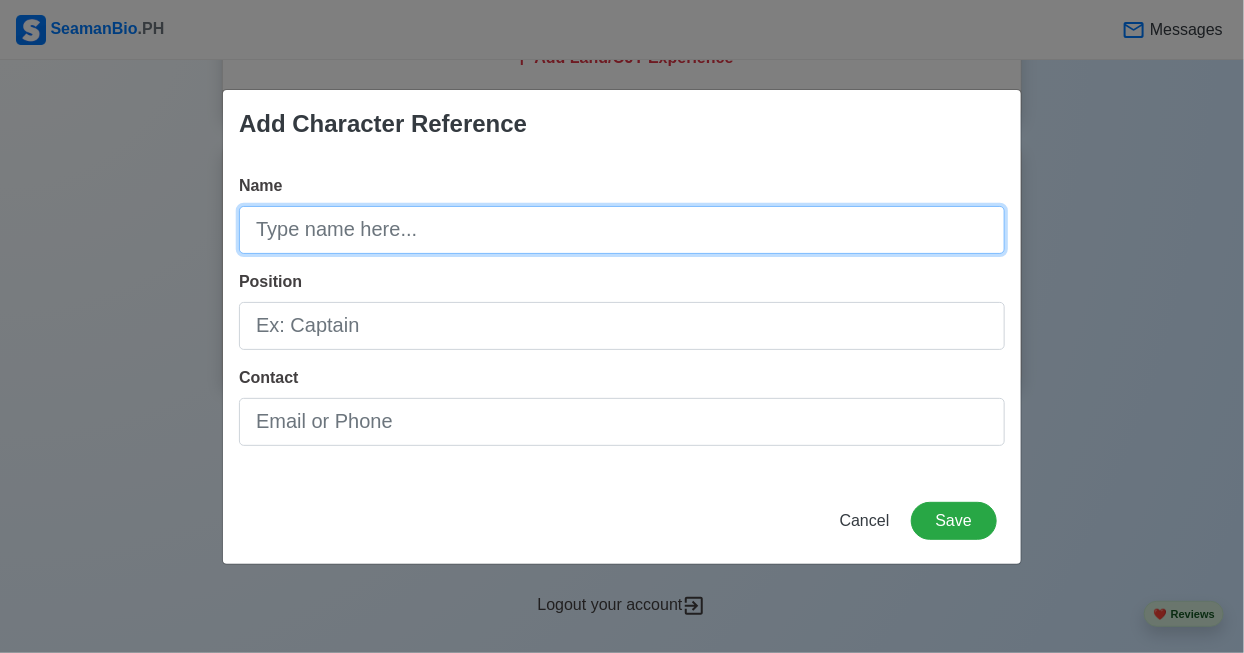 click on "Name" at bounding box center (622, 230) 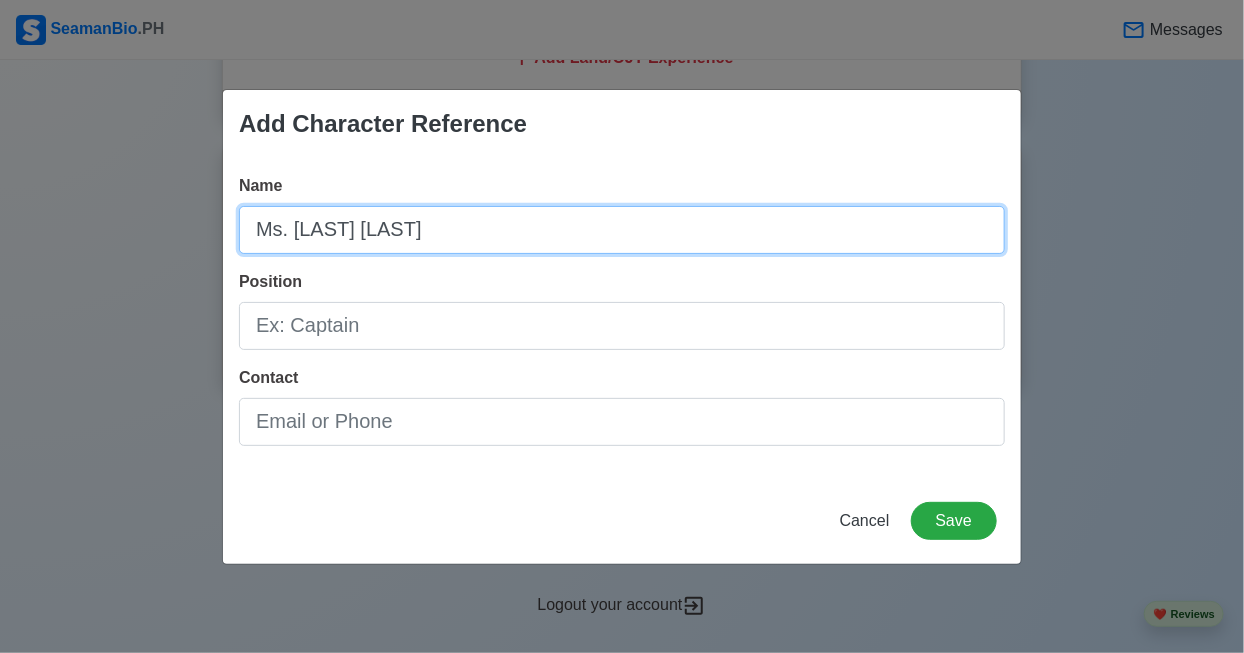 type on "Ms. [LAST] [LAST]" 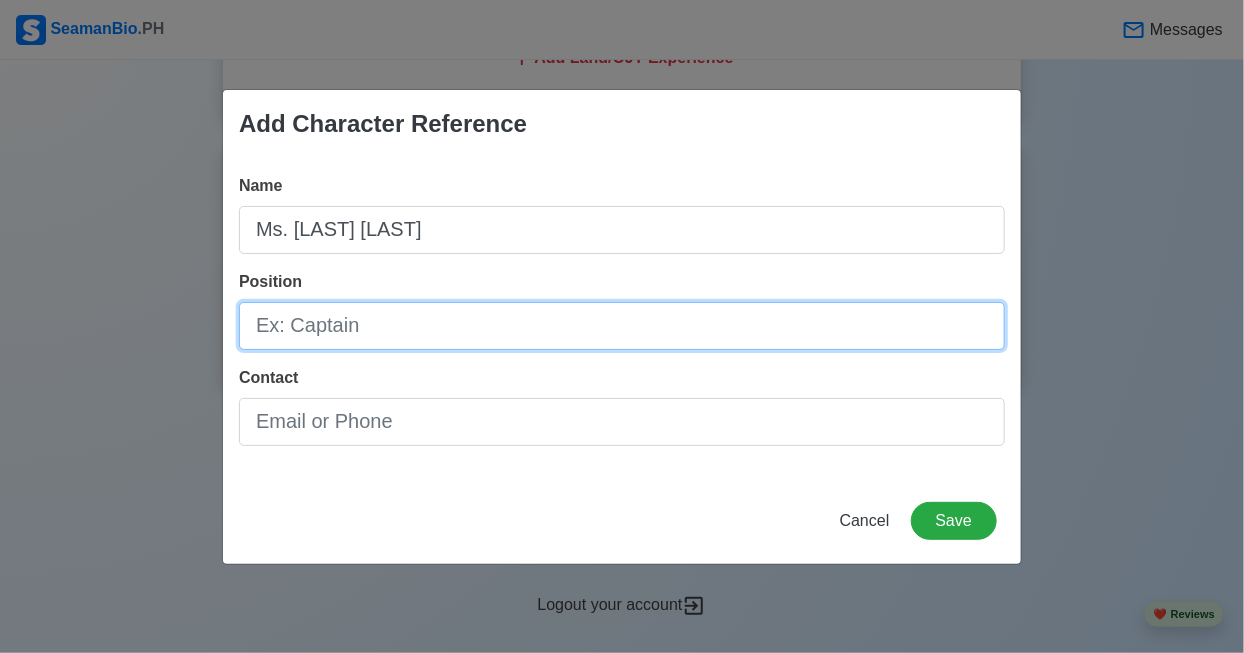 click on "Position" at bounding box center [622, 326] 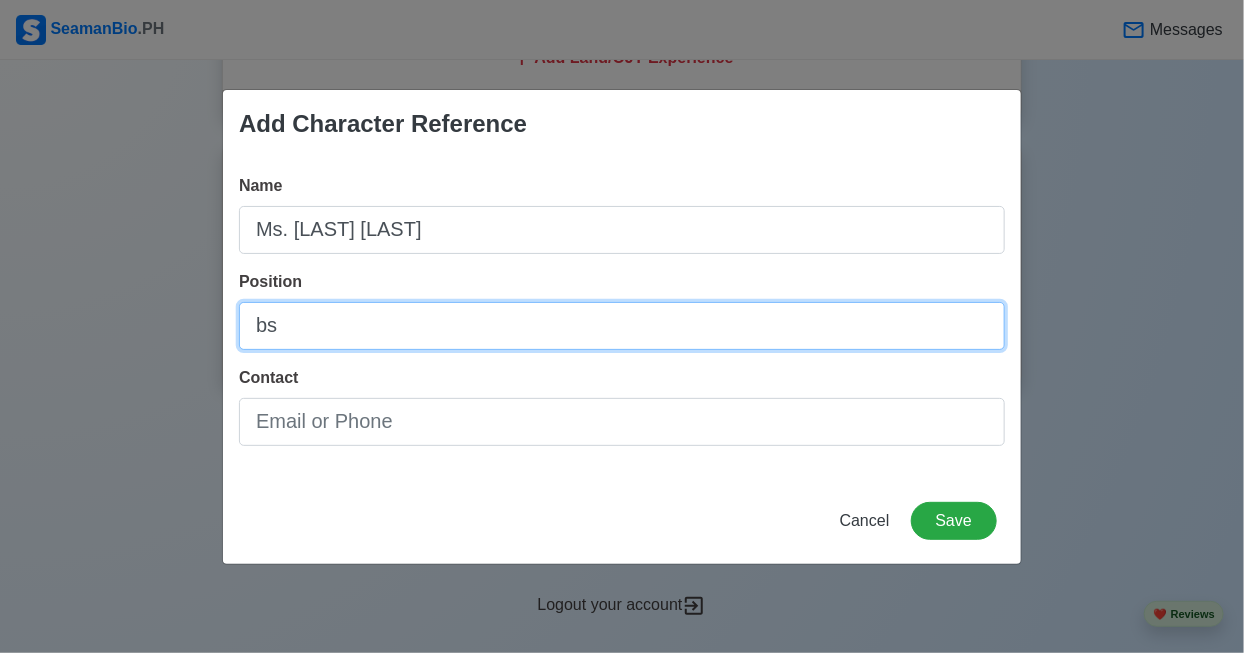 type on "b" 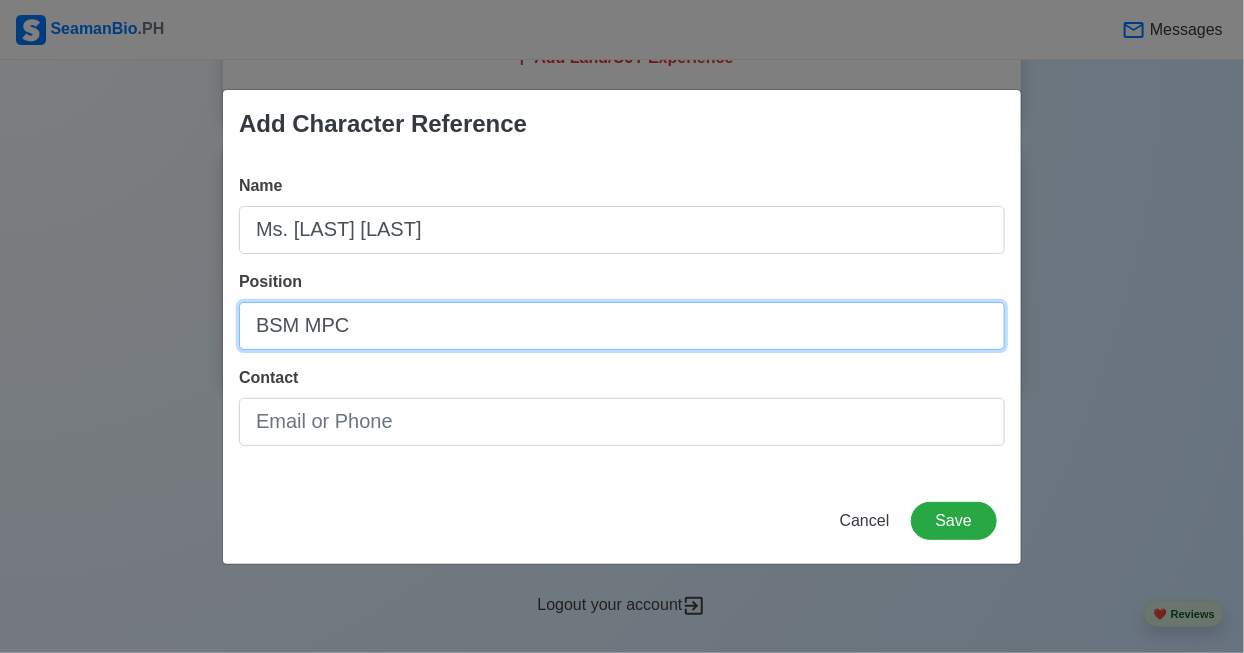 type on "BSM MPC" 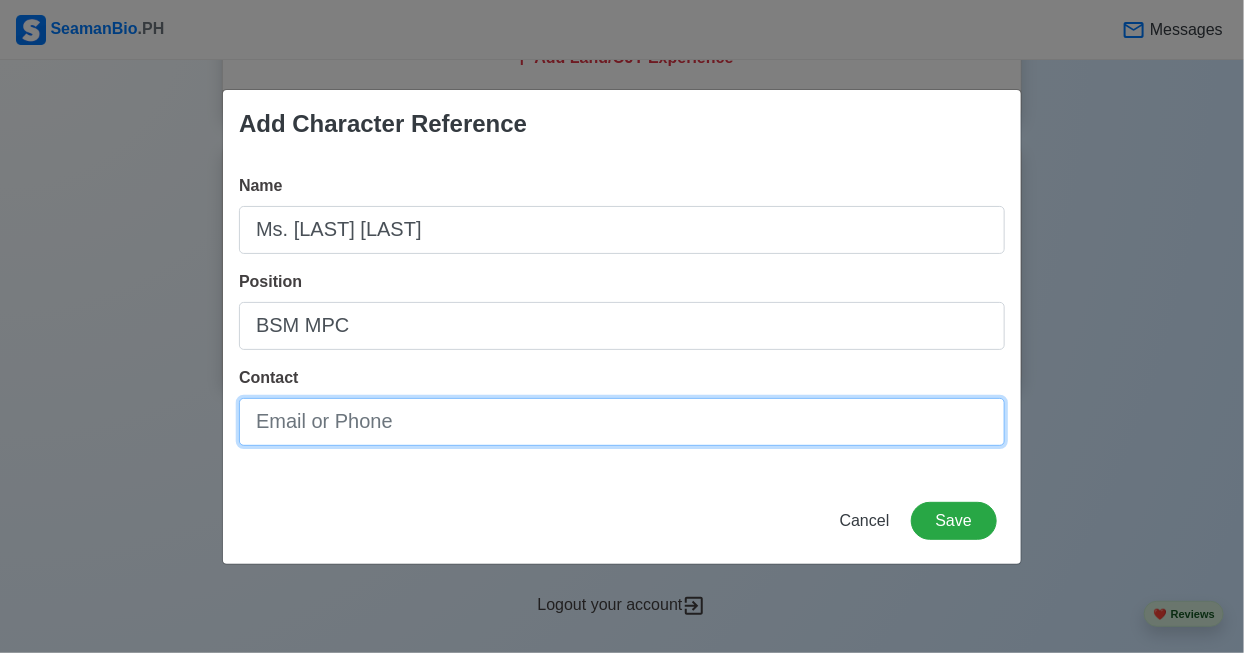 click on "Contact" at bounding box center (622, 422) 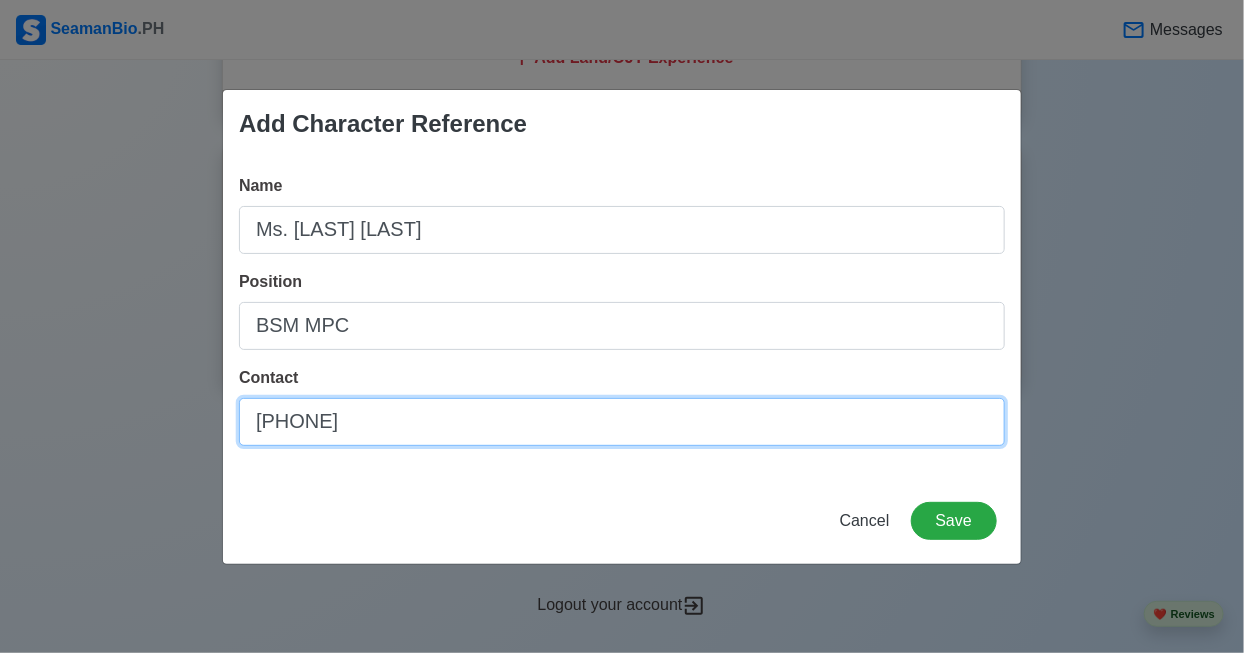 type on "[PHONE]" 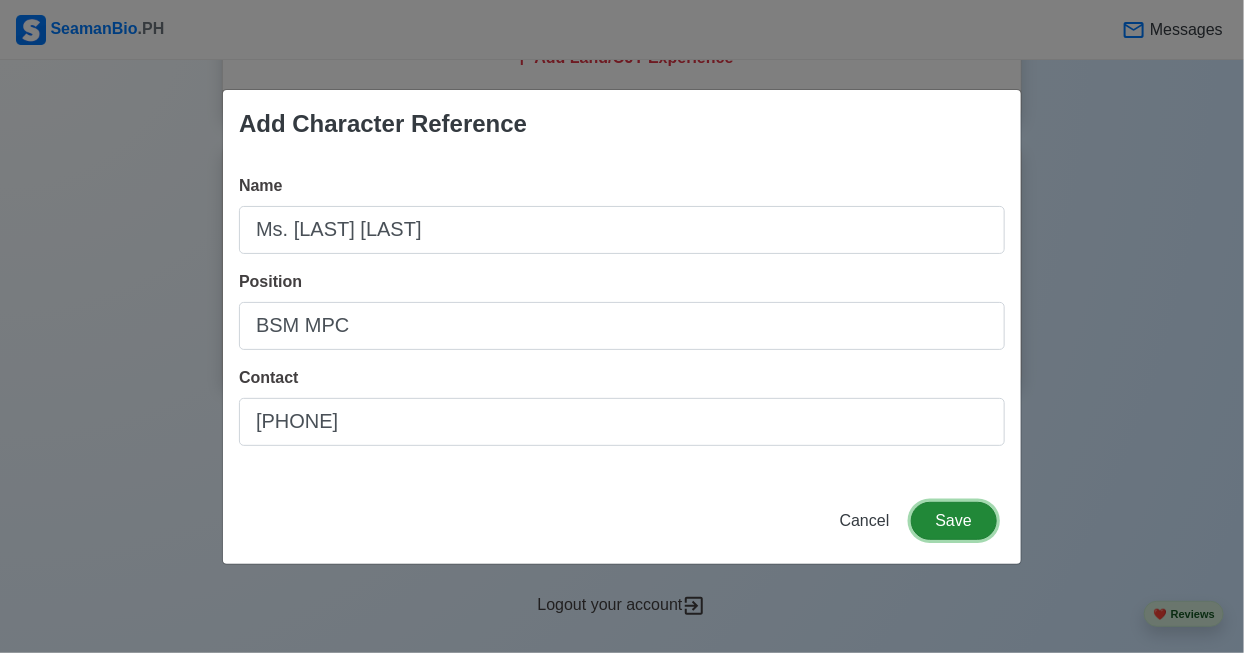 click on "Save" at bounding box center [954, 521] 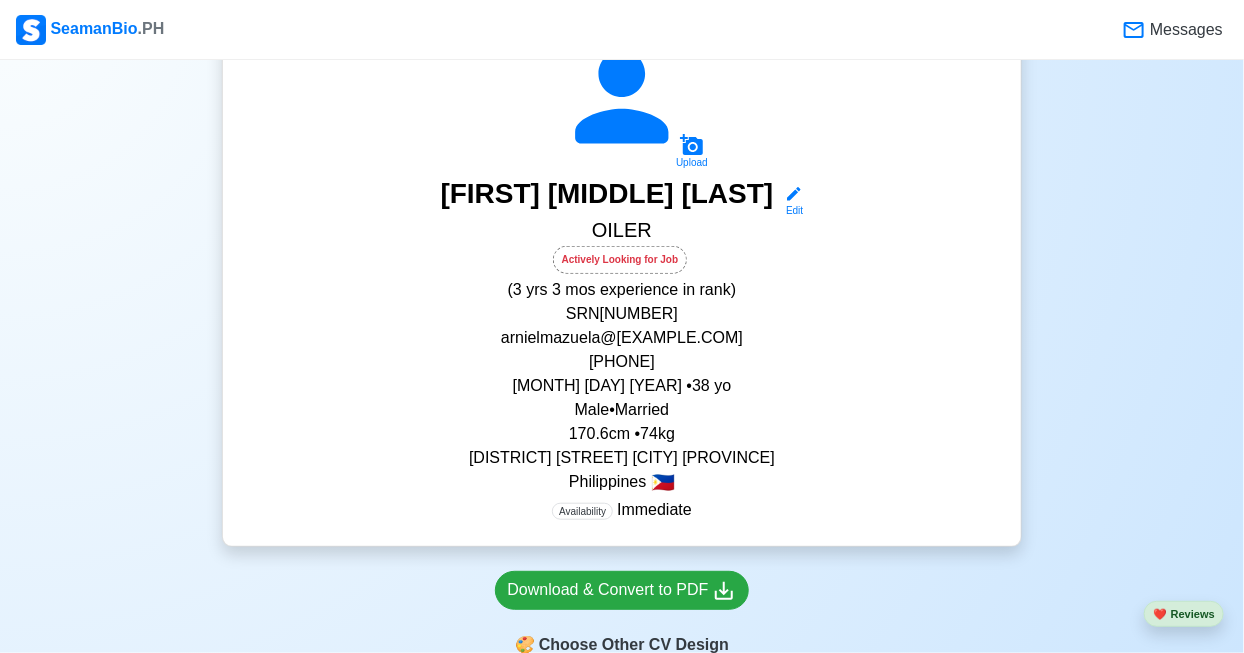 scroll, scrollTop: 326, scrollLeft: 0, axis: vertical 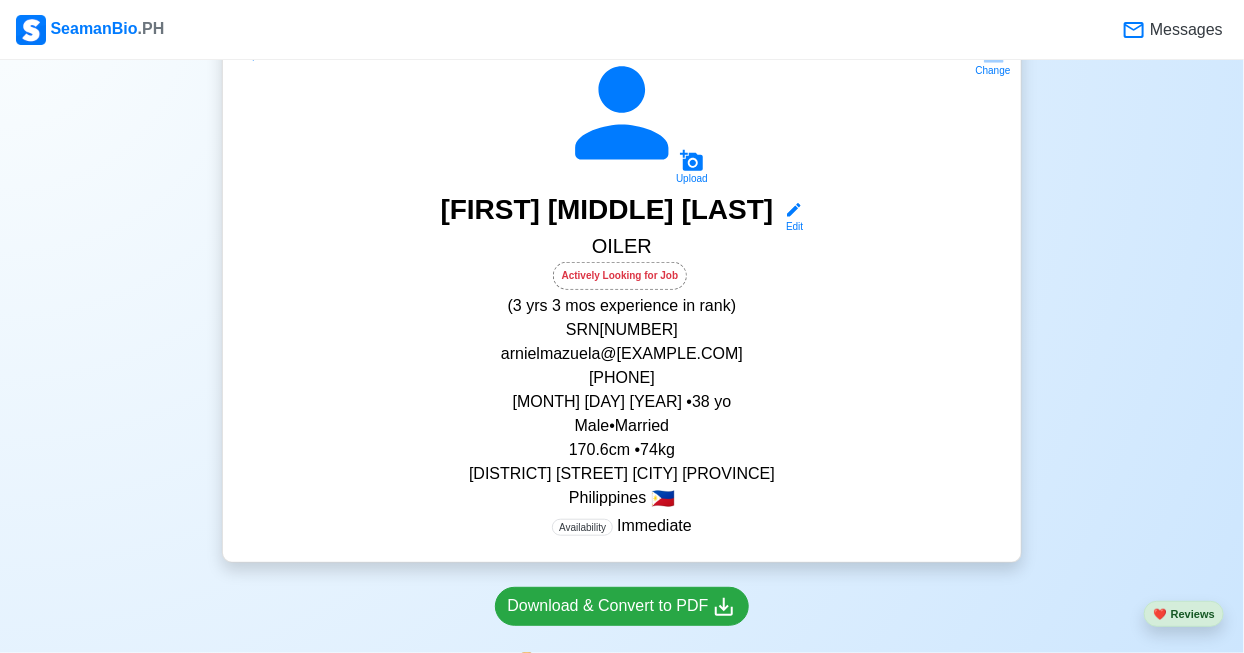 click 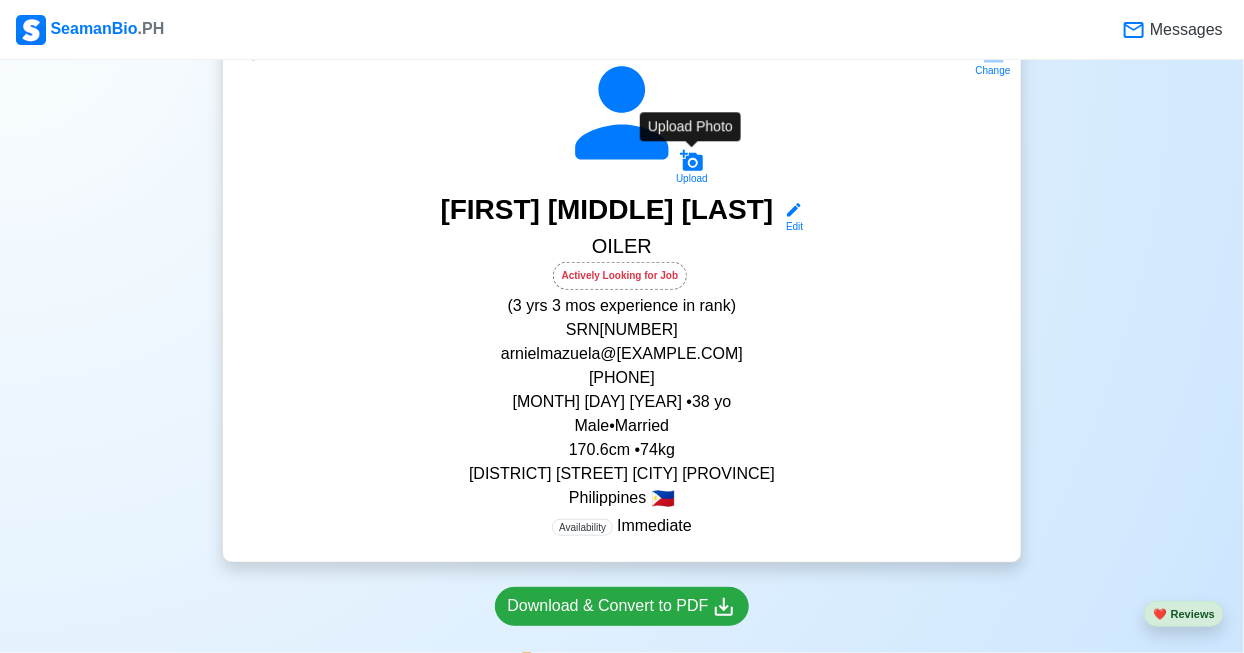 click 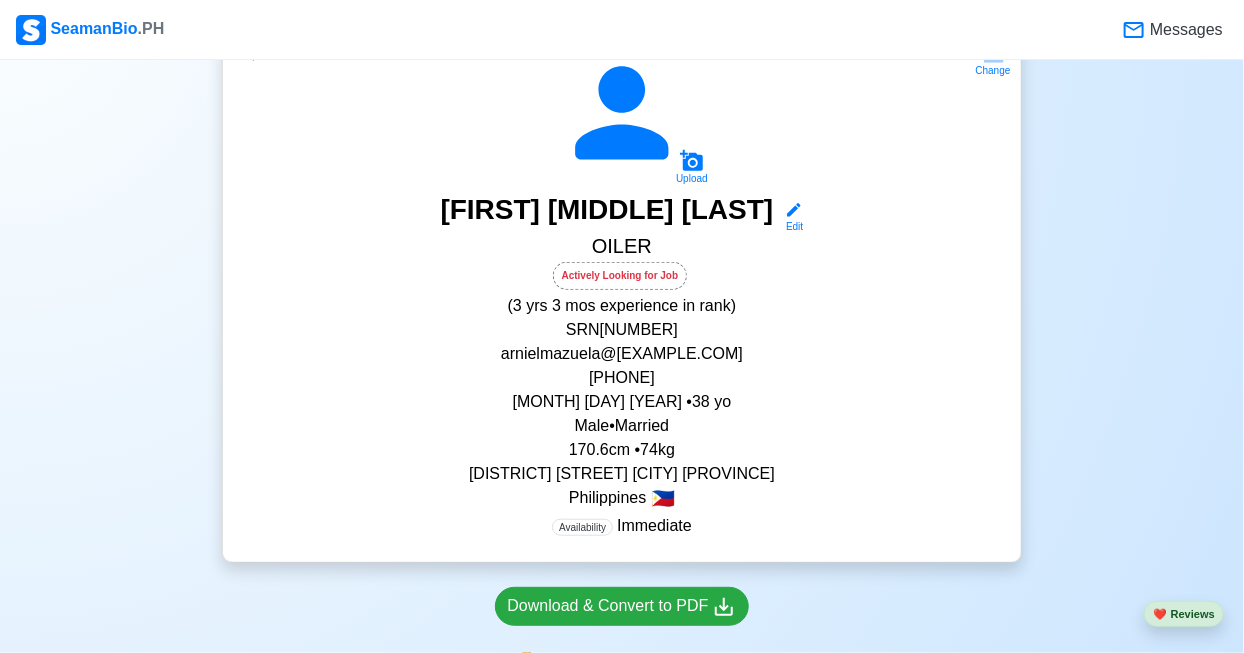 click on "Upload" at bounding box center (692, 167) 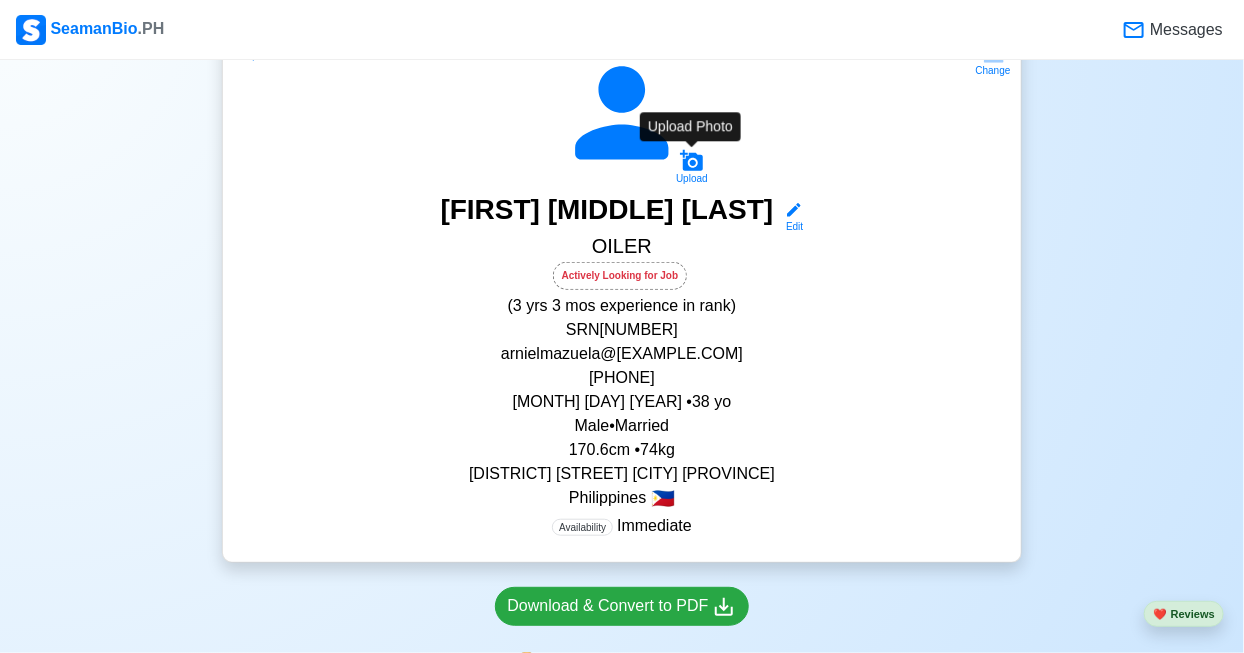 click on "Actively Looking for Job" at bounding box center (620, 276) 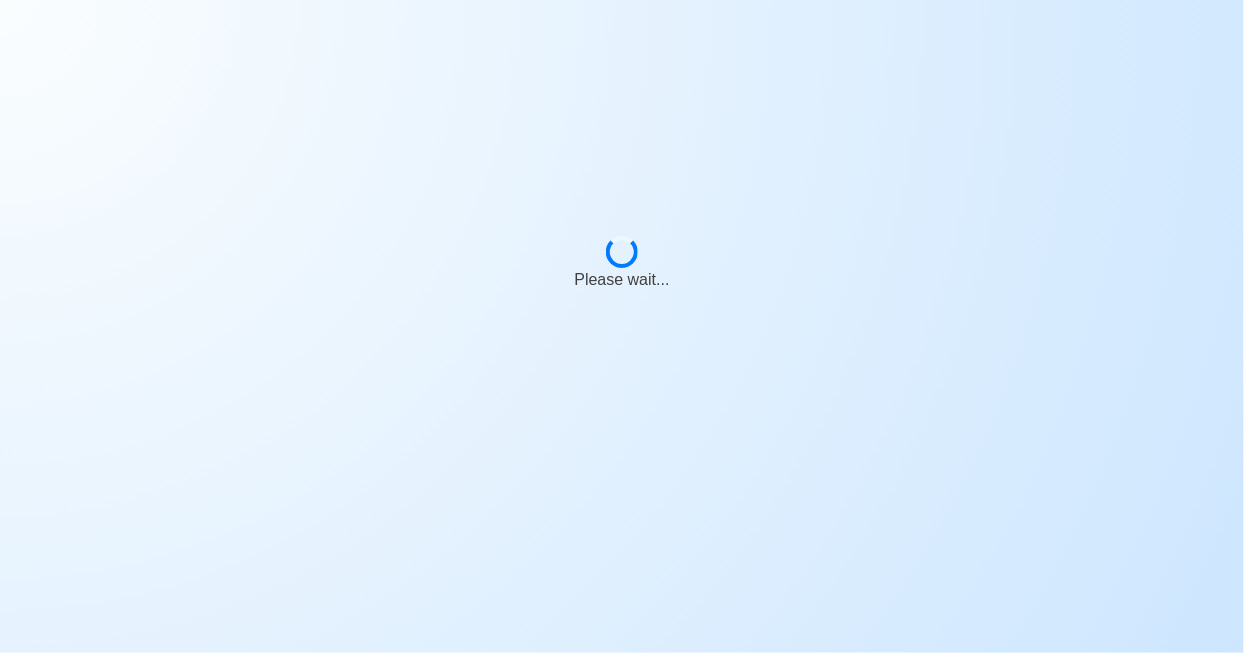 scroll, scrollTop: 0, scrollLeft: 0, axis: both 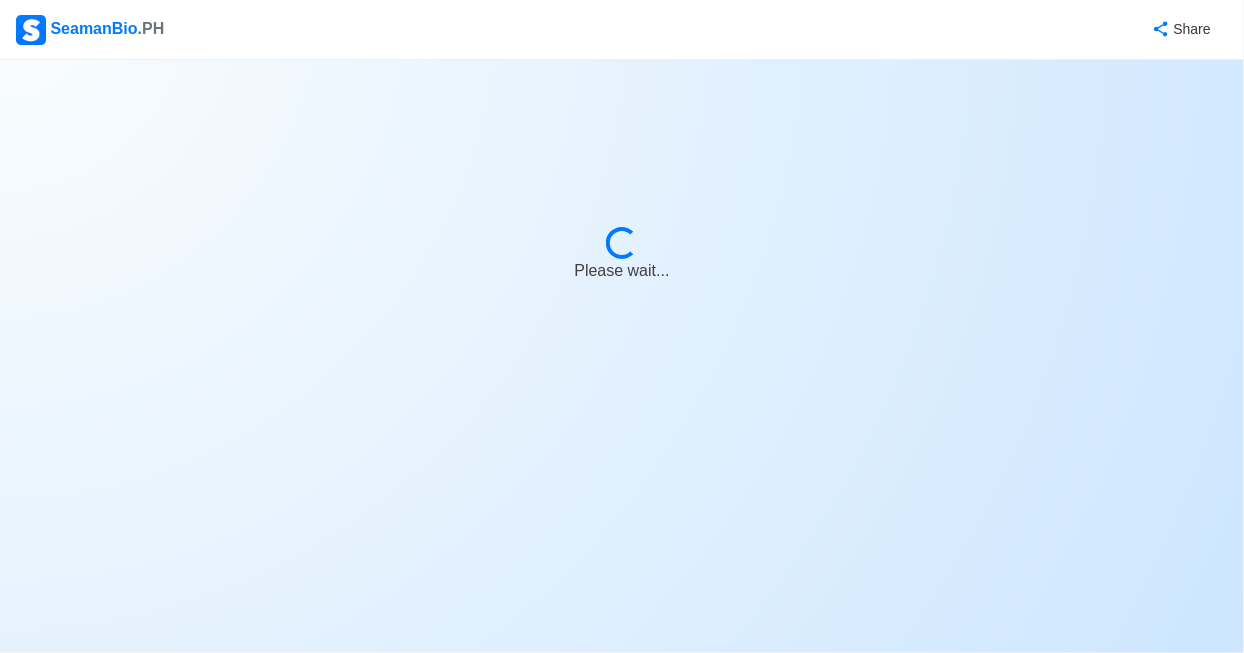 select on "Actively Looking for Job" 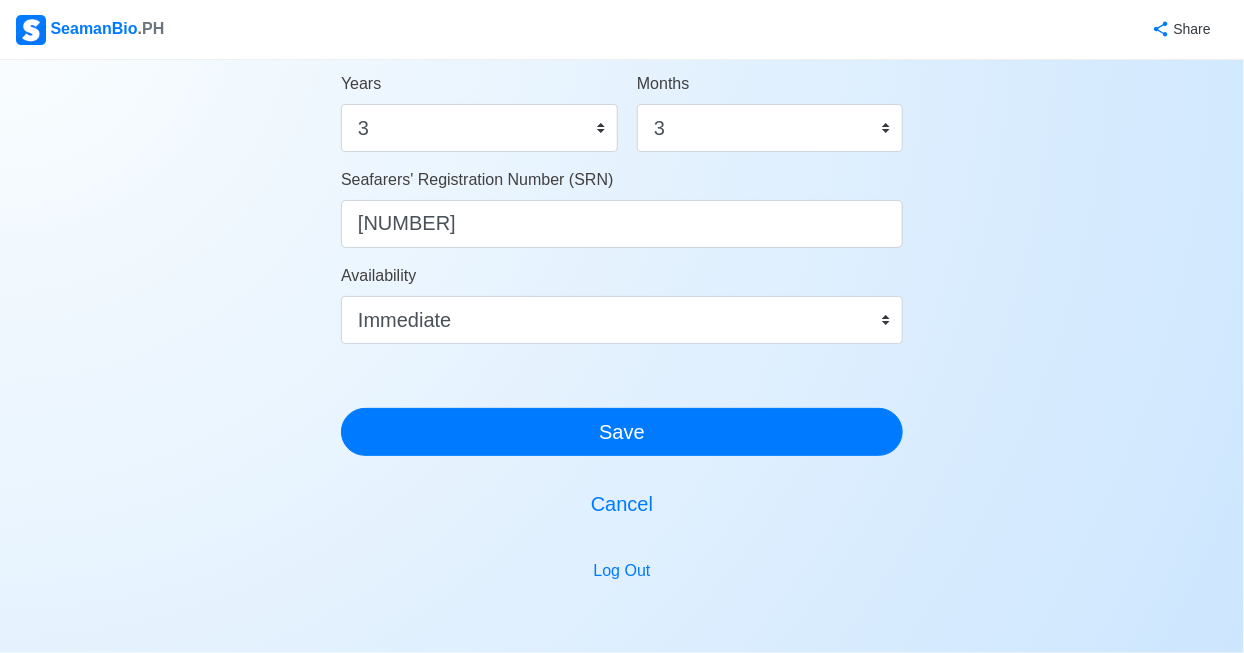 scroll, scrollTop: 1181, scrollLeft: 0, axis: vertical 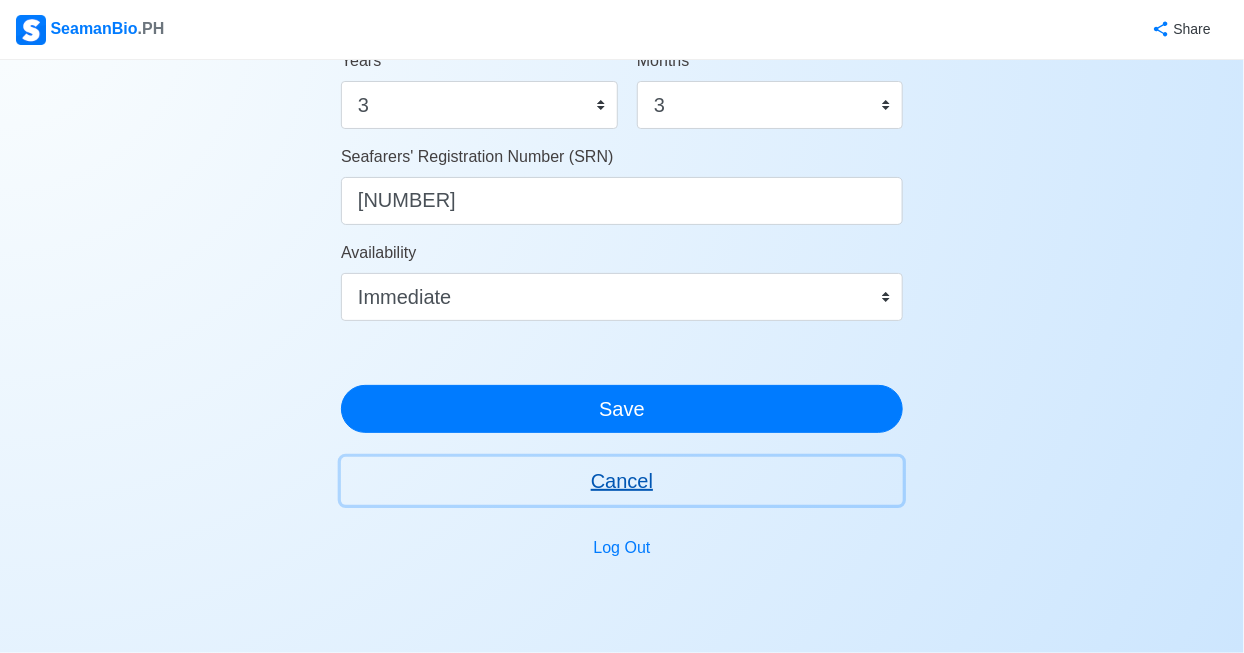 click on "Cancel" at bounding box center (622, 481) 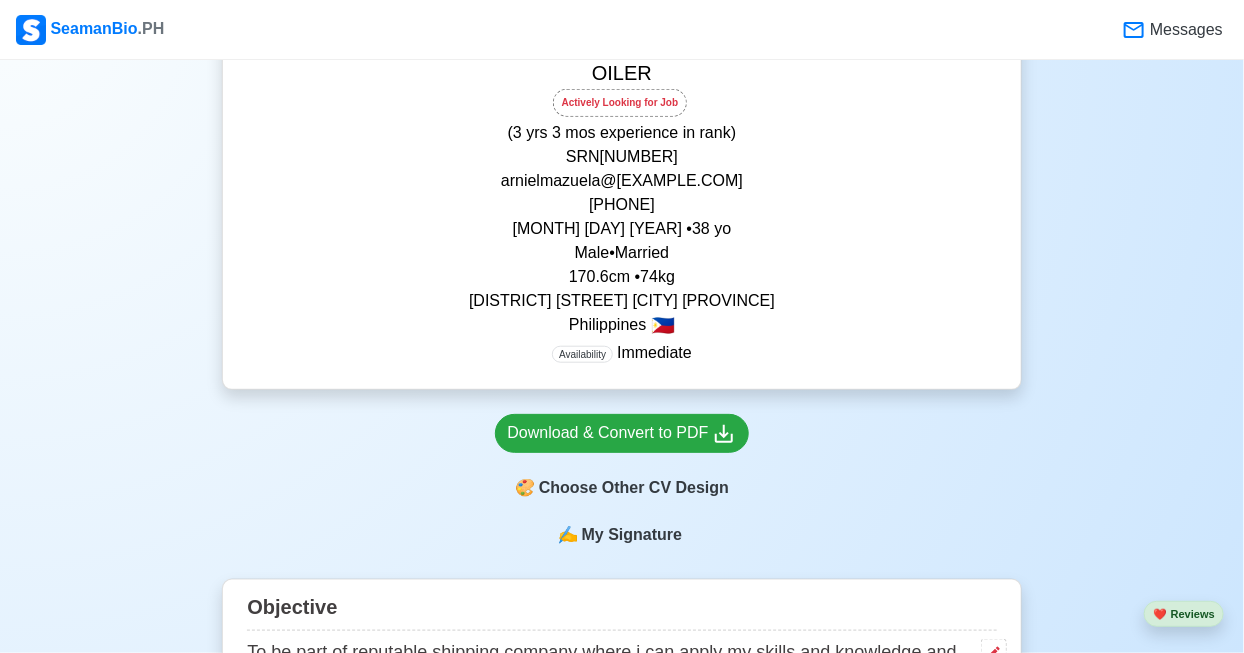 scroll, scrollTop: 498, scrollLeft: 0, axis: vertical 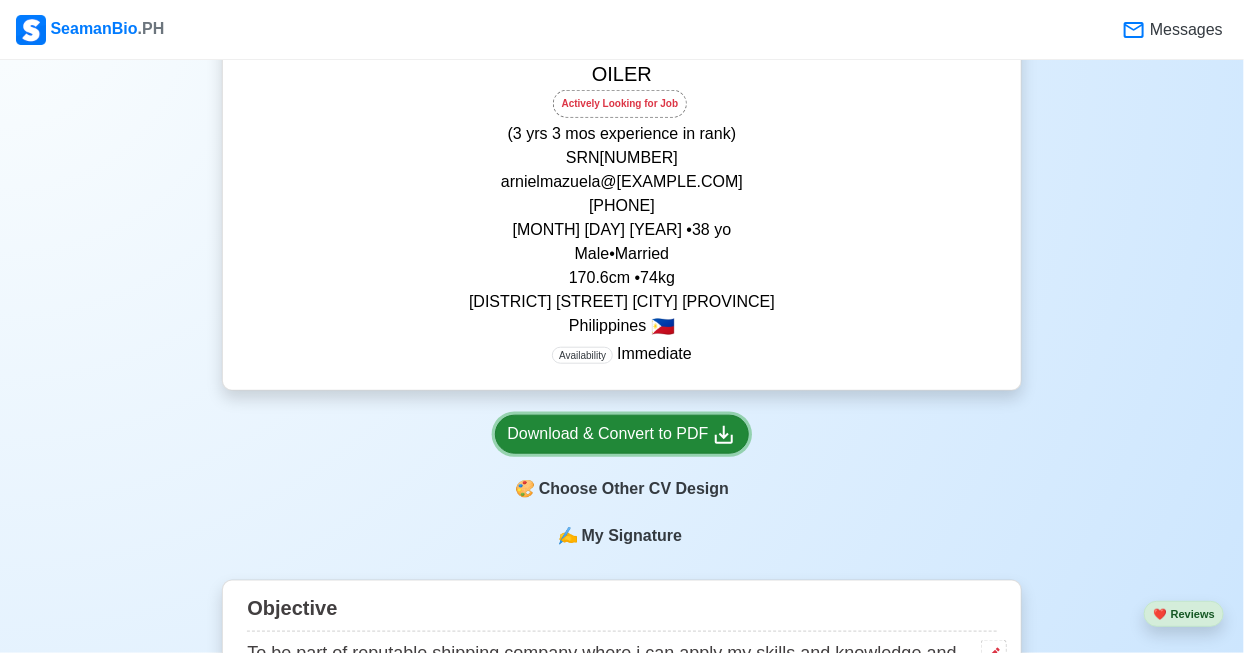 click on "Download & Convert to PDF" at bounding box center (622, 434) 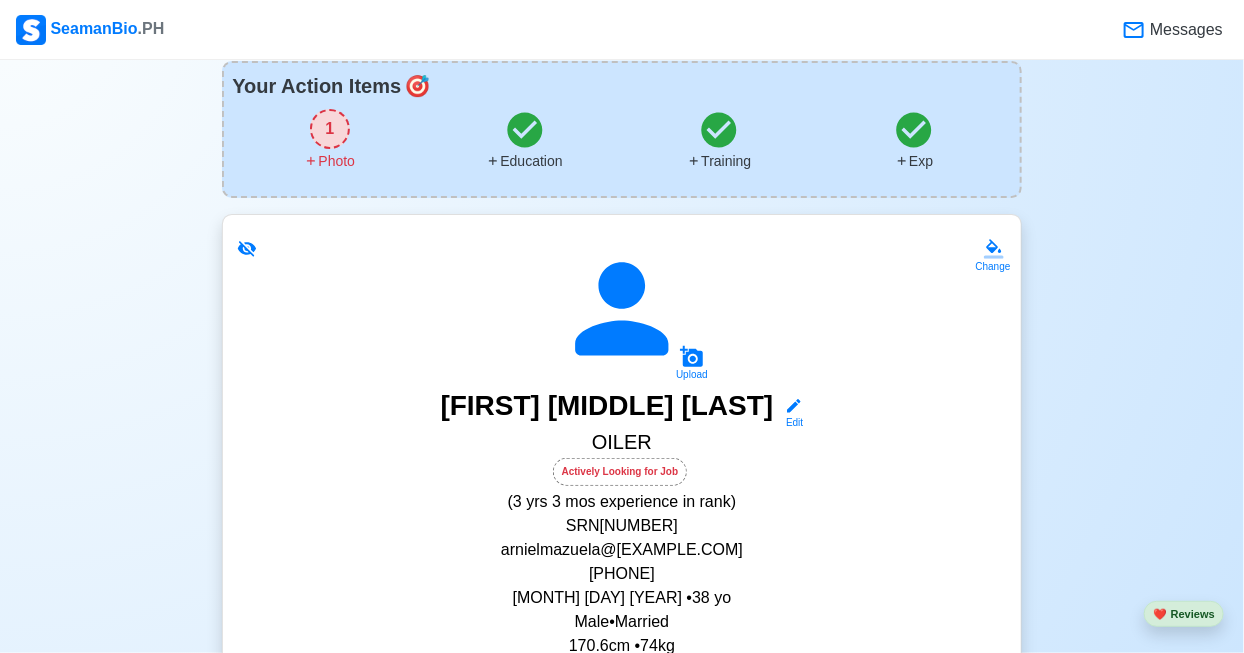 scroll, scrollTop: 0, scrollLeft: 0, axis: both 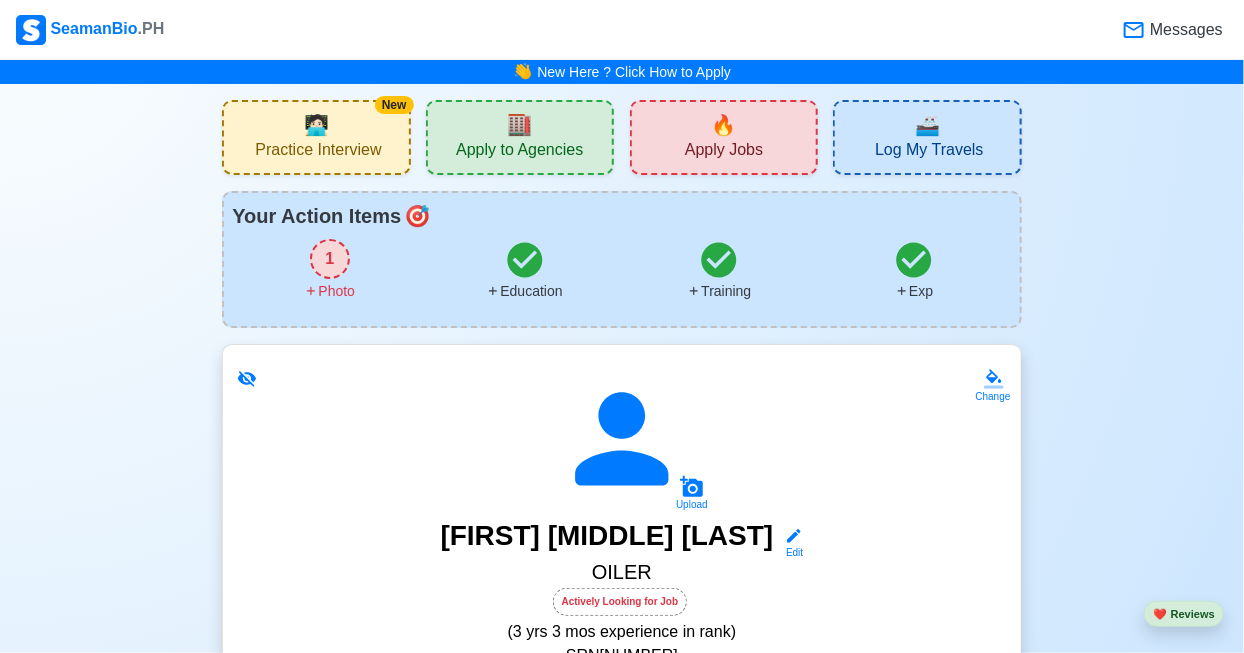 click 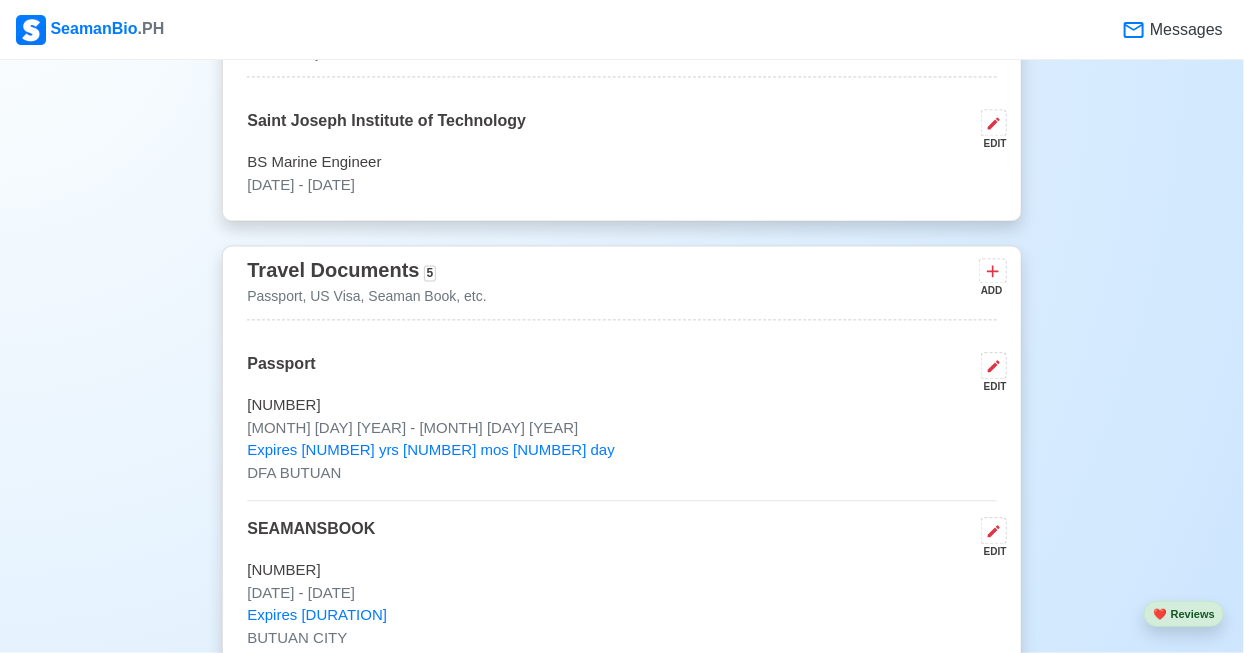 scroll, scrollTop: 1468, scrollLeft: 0, axis: vertical 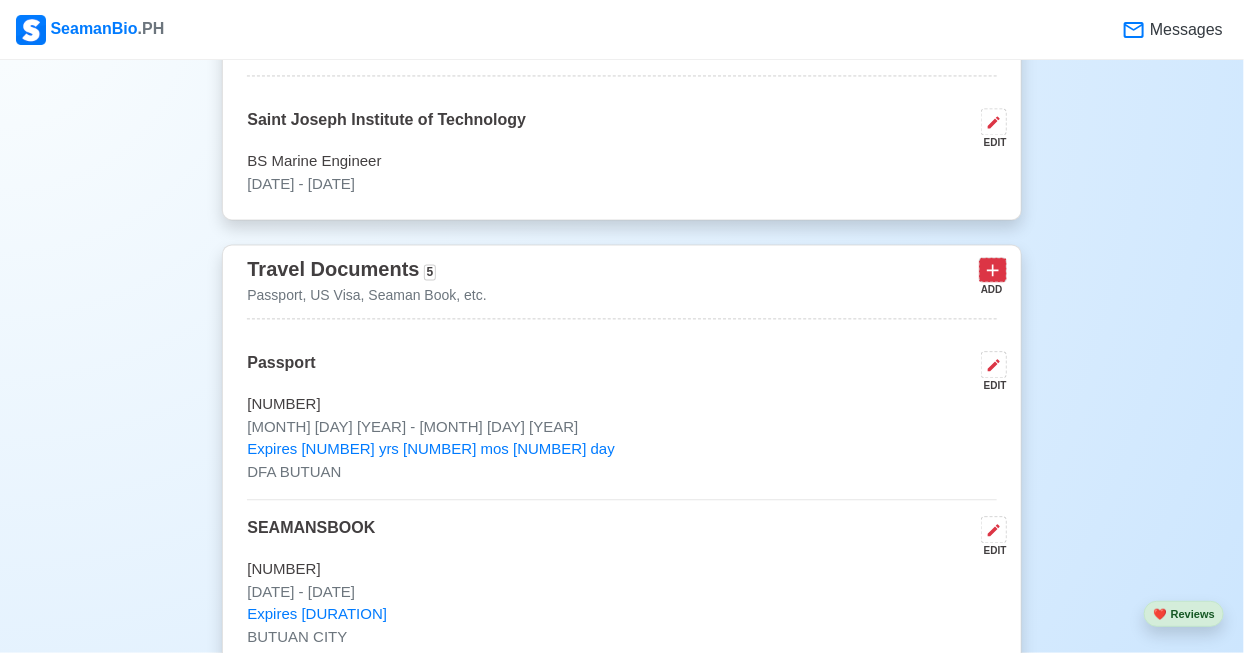 click at bounding box center (993, 269) 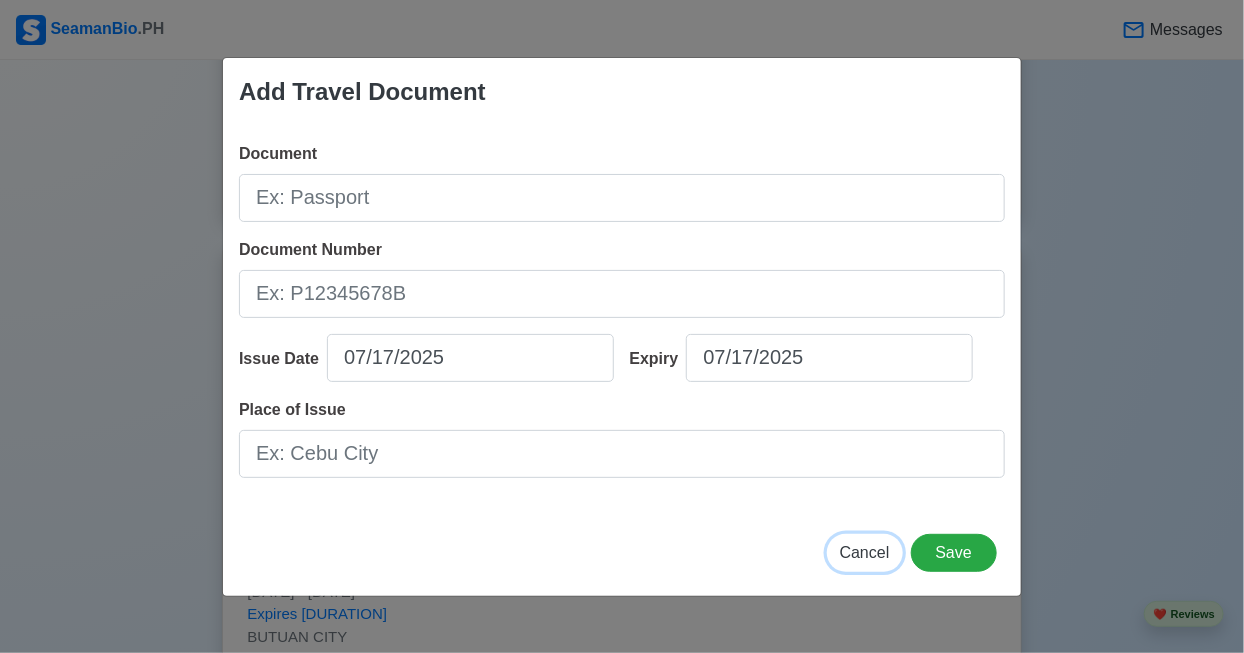 click on "Cancel" at bounding box center (865, 552) 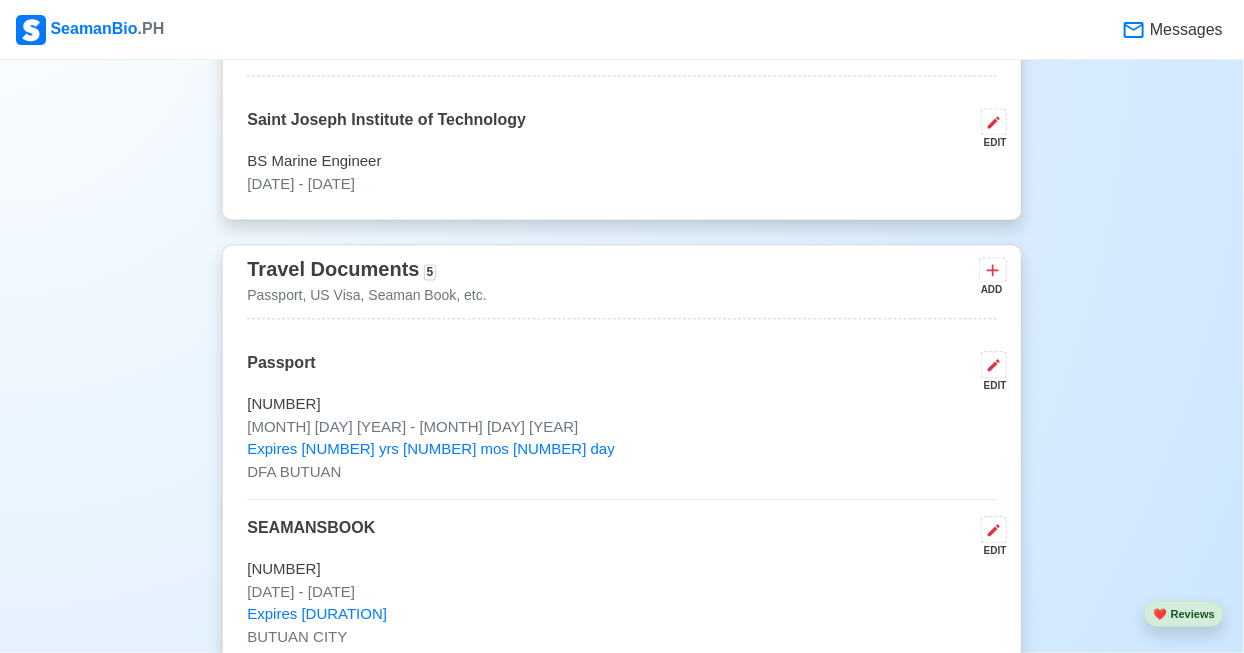 click on "[DATE] - [DATE]" at bounding box center (621, 757) 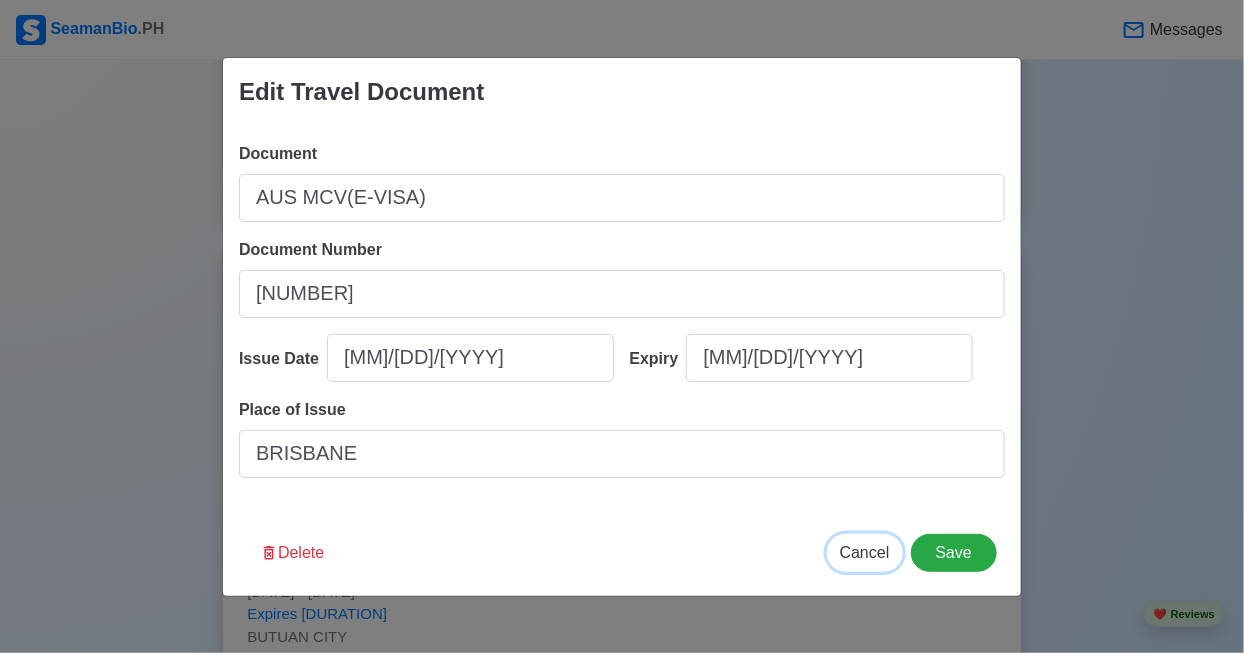 click on "Cancel" at bounding box center (865, 552) 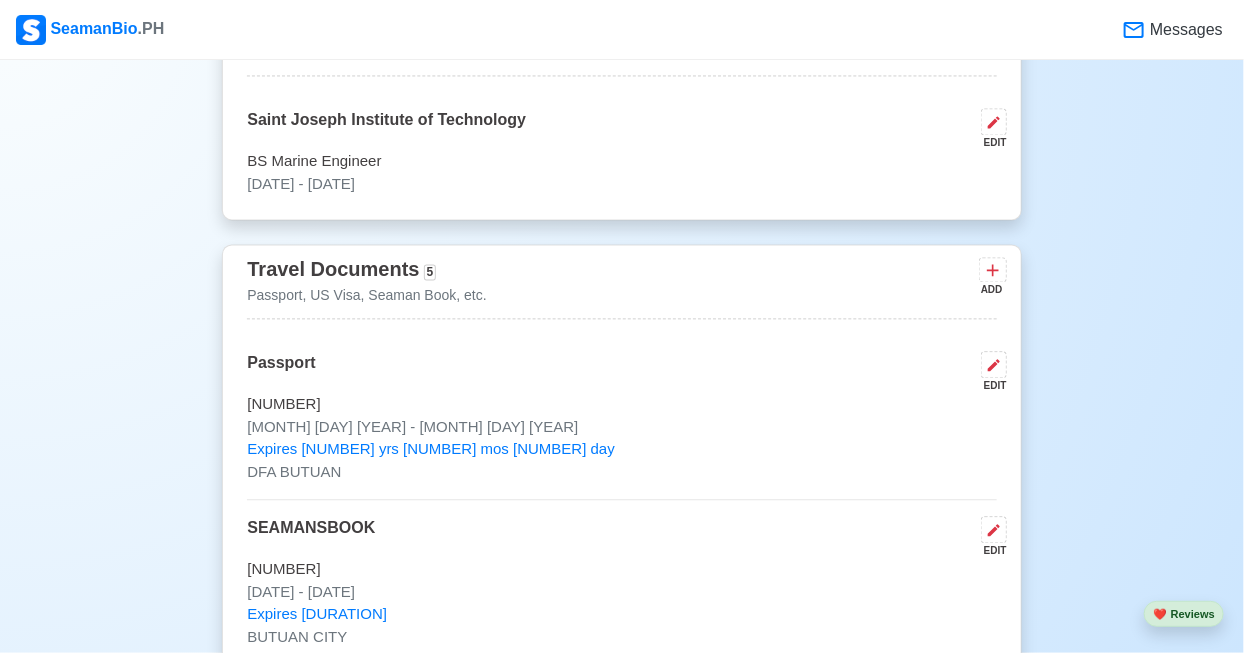 scroll, scrollTop: 1524, scrollLeft: 0, axis: vertical 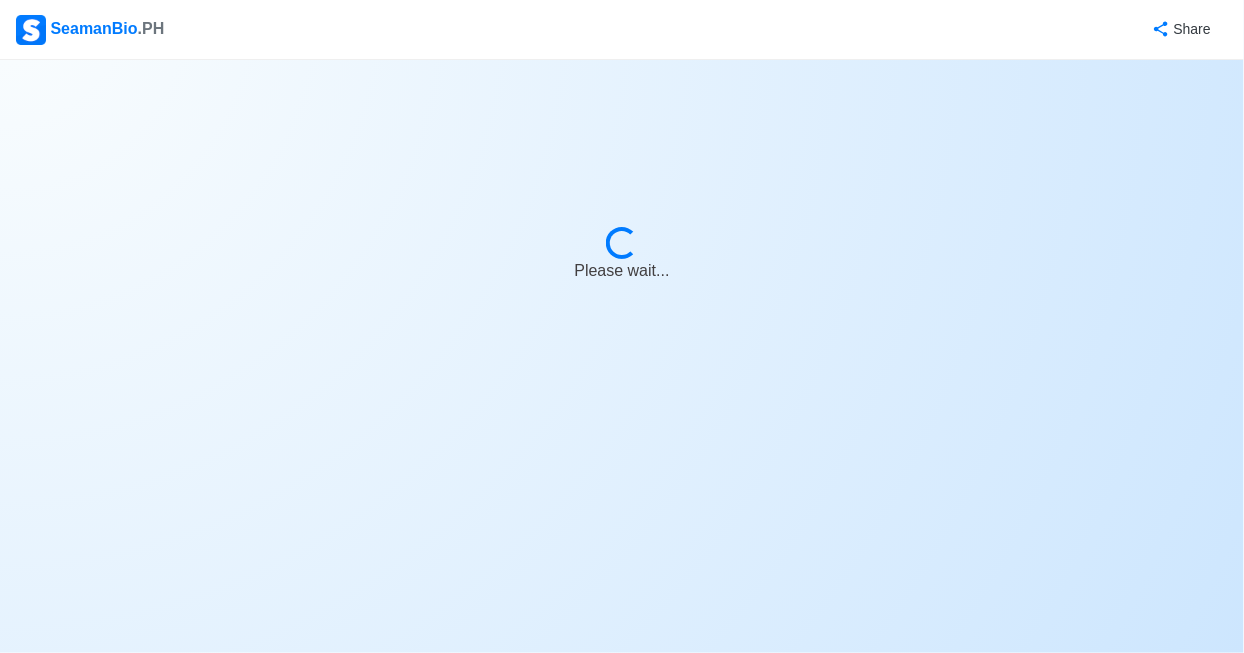 select on "Actively Looking for Job" 